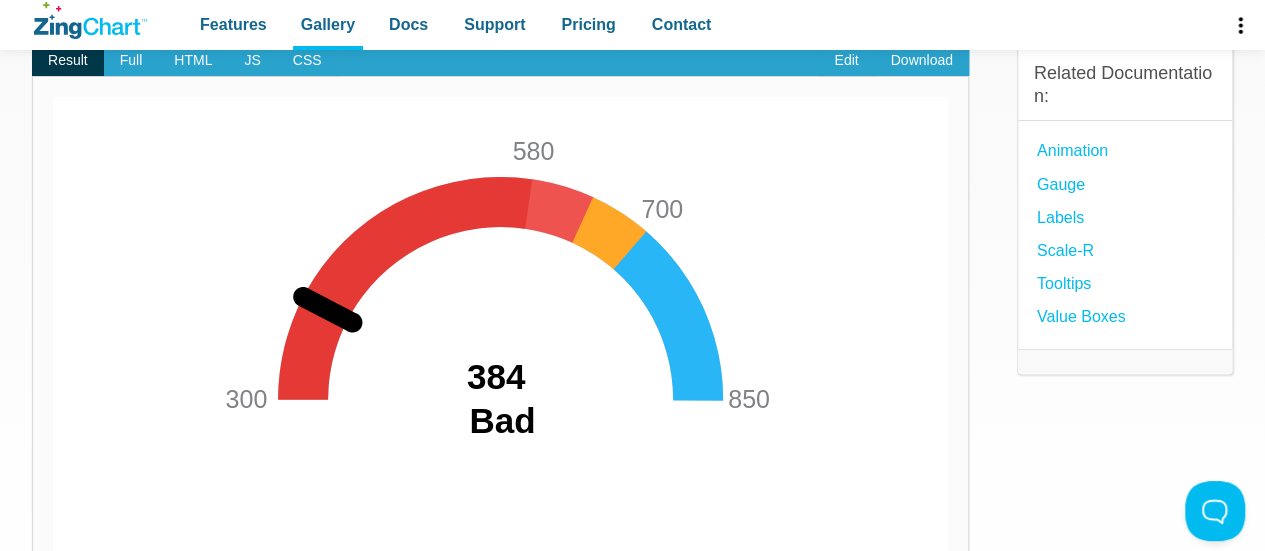 scroll, scrollTop: 100, scrollLeft: 0, axis: vertical 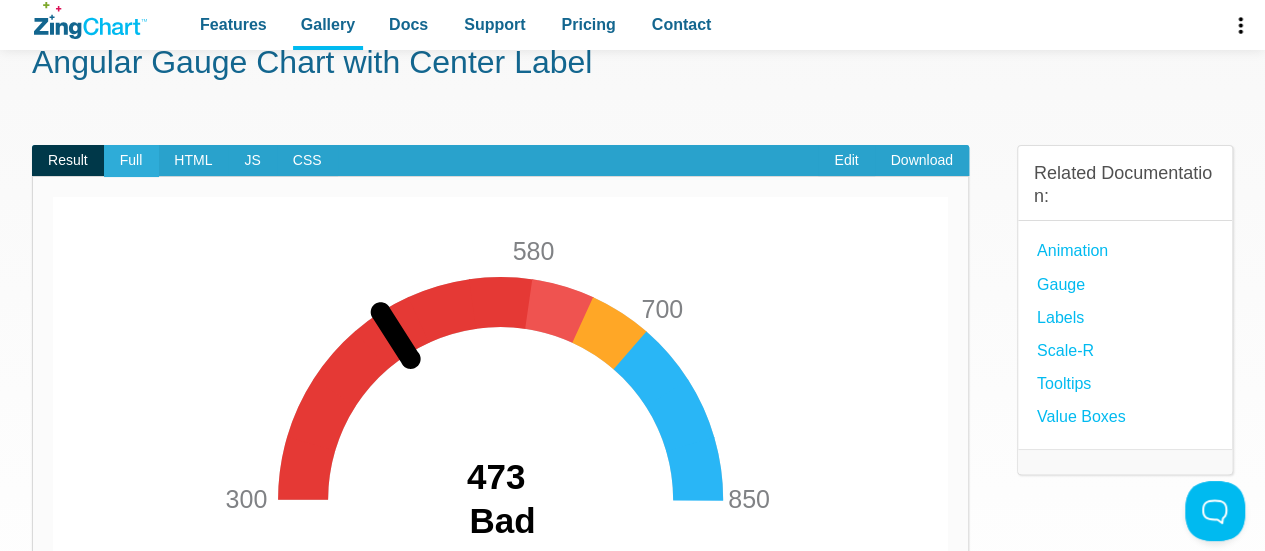click on "Full" at bounding box center [131, 161] 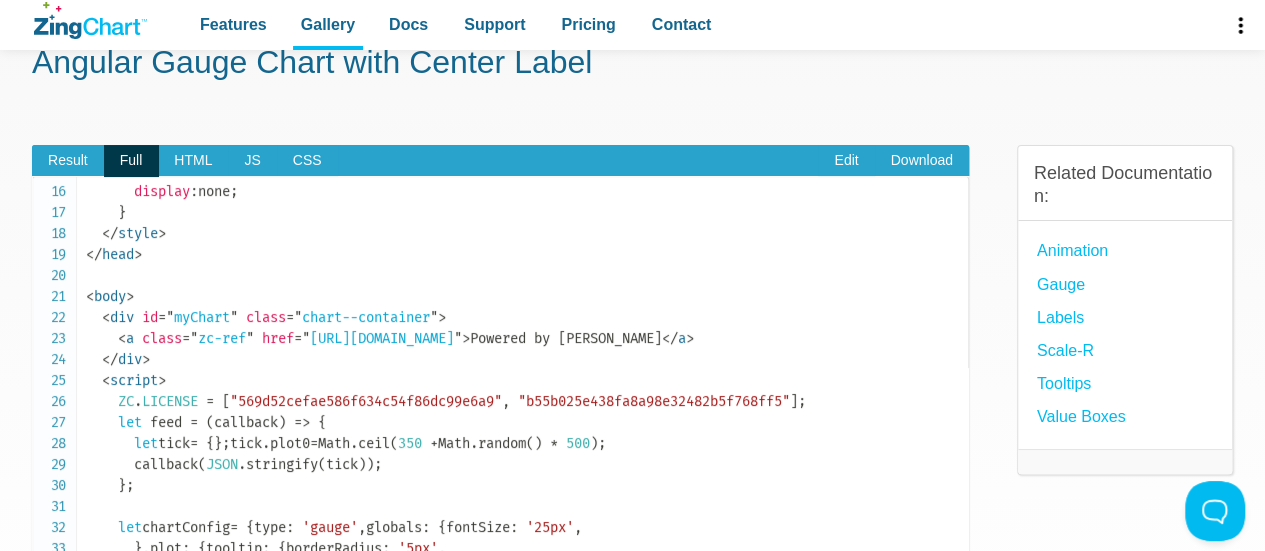 scroll, scrollTop: 400, scrollLeft: 0, axis: vertical 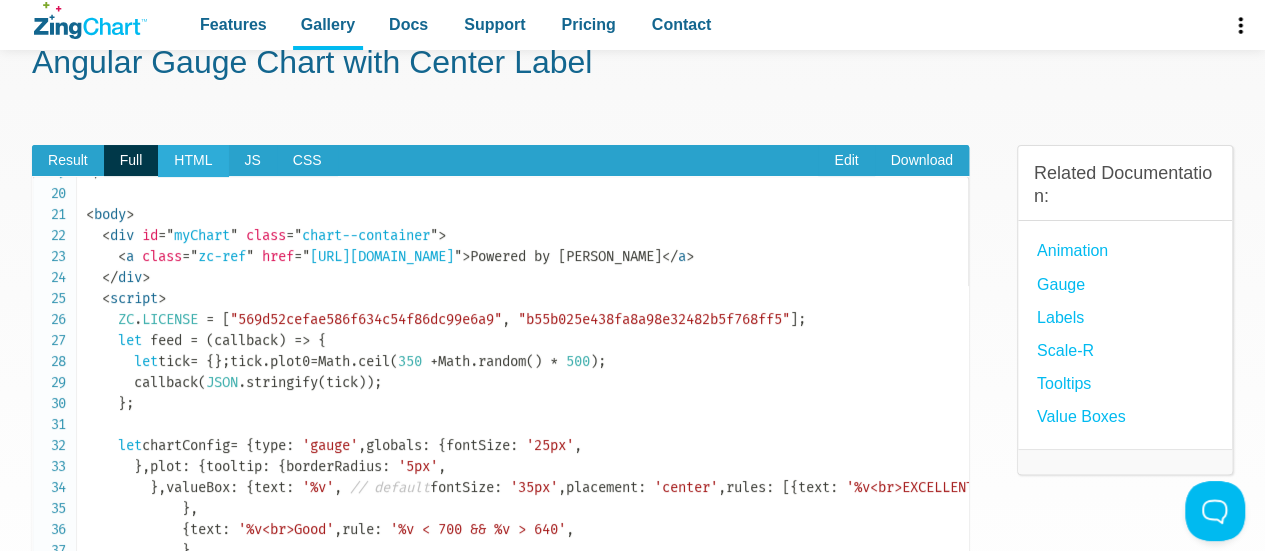 click on "HTML" at bounding box center (193, 161) 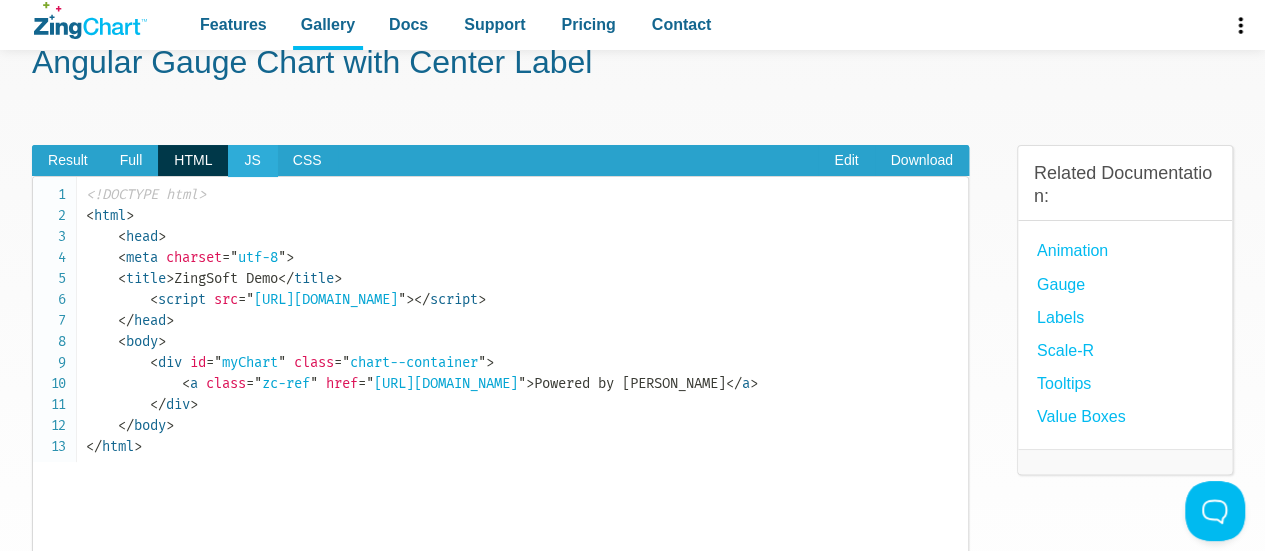 click on "JS" at bounding box center [252, 161] 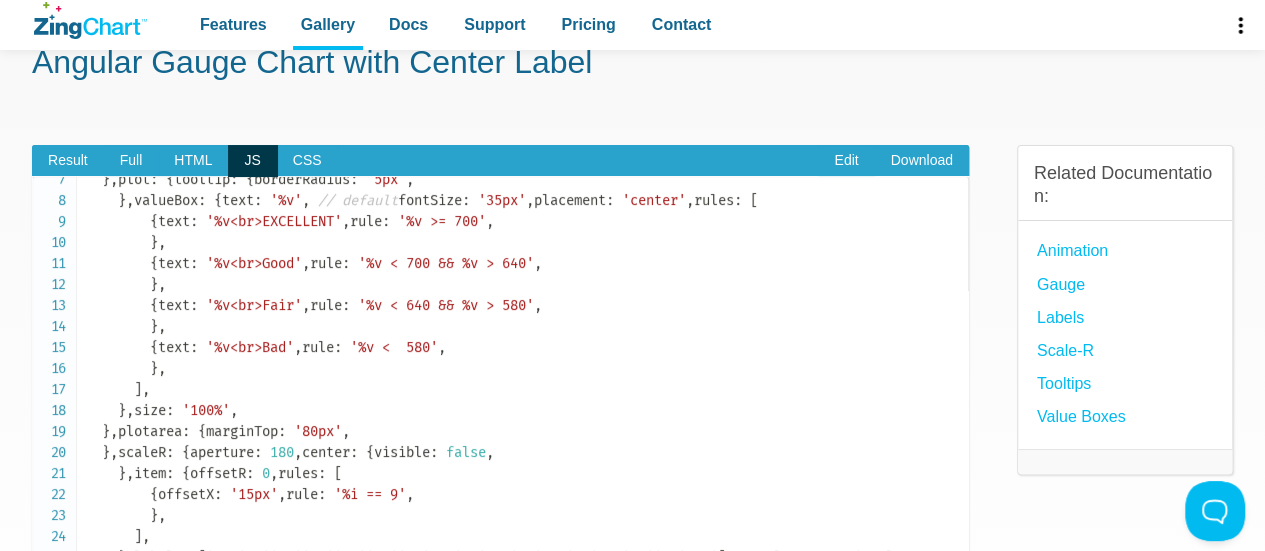 scroll, scrollTop: 200, scrollLeft: 0, axis: vertical 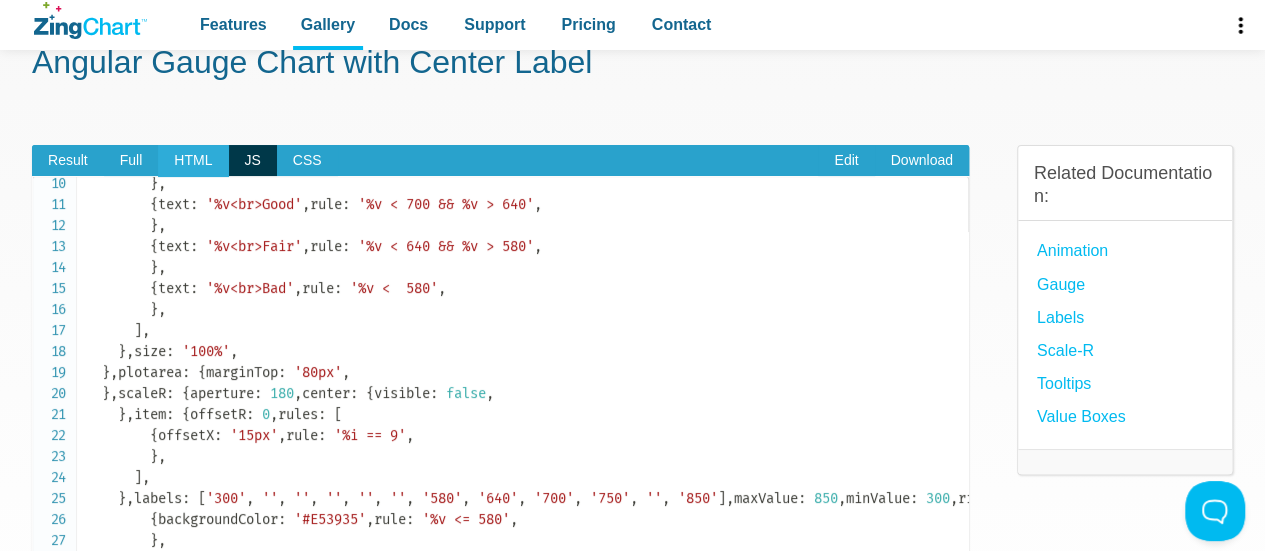 click on "HTML" at bounding box center (193, 161) 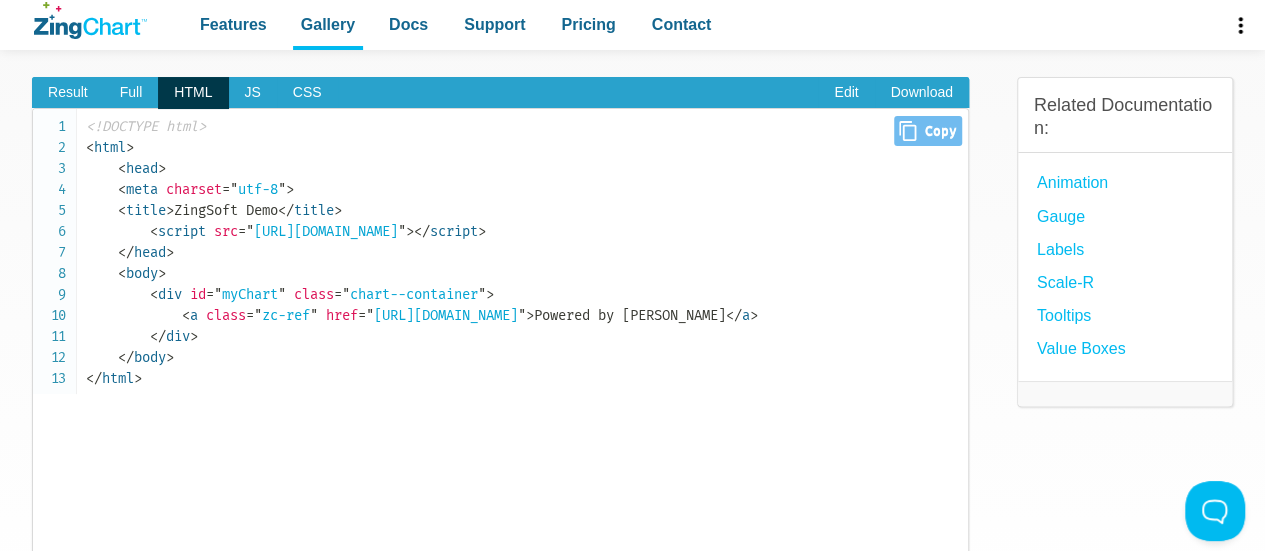 scroll, scrollTop: 200, scrollLeft: 0, axis: vertical 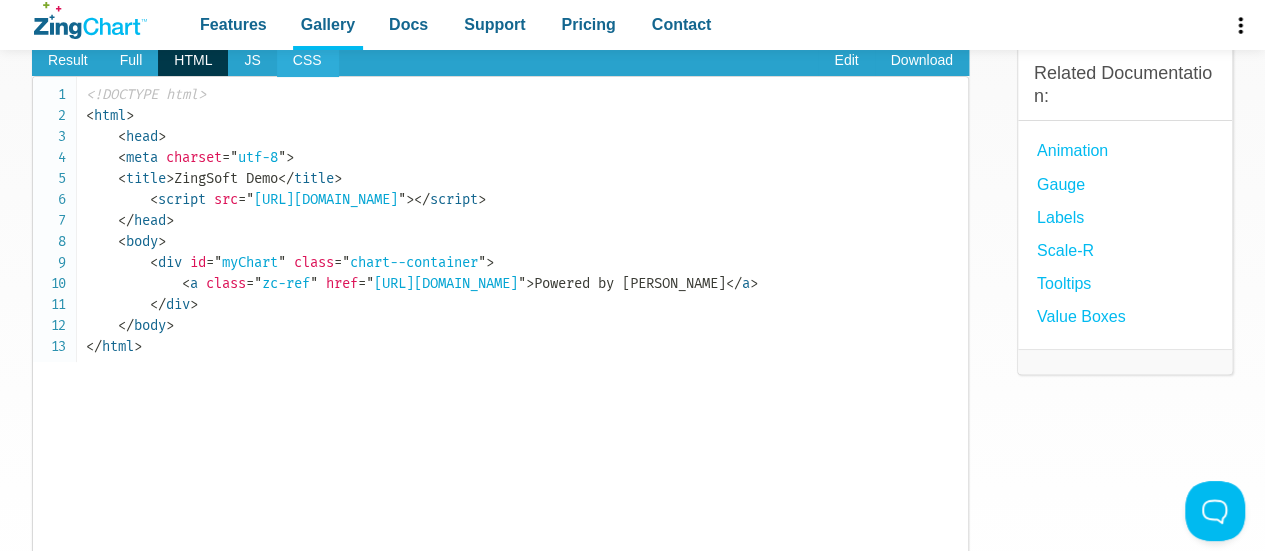 click on "CSS" at bounding box center (307, 61) 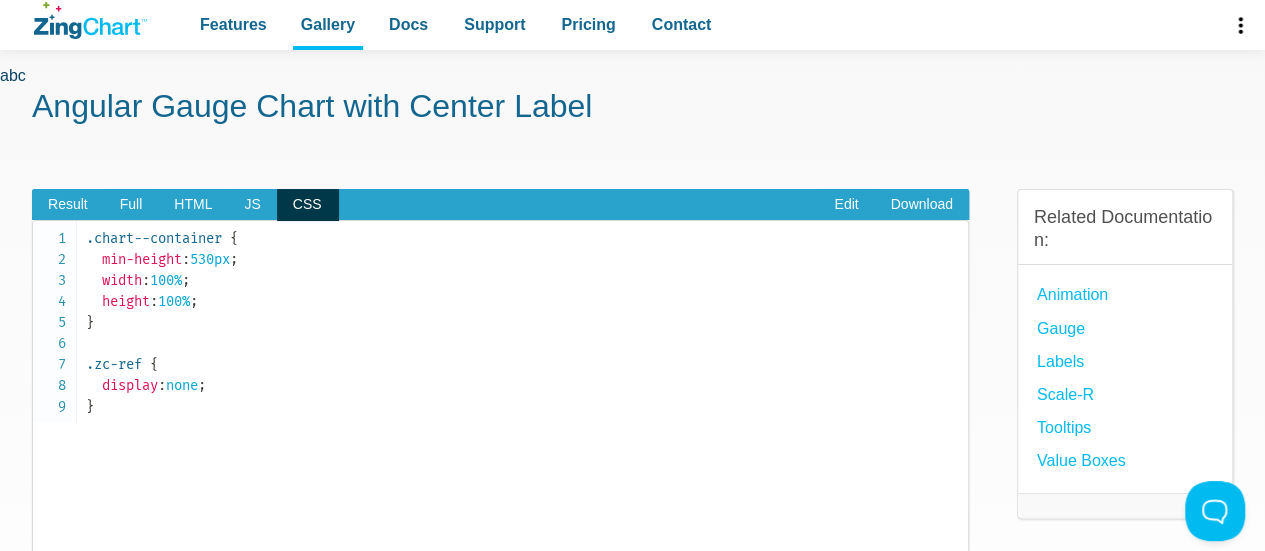 scroll, scrollTop: 0, scrollLeft: 0, axis: both 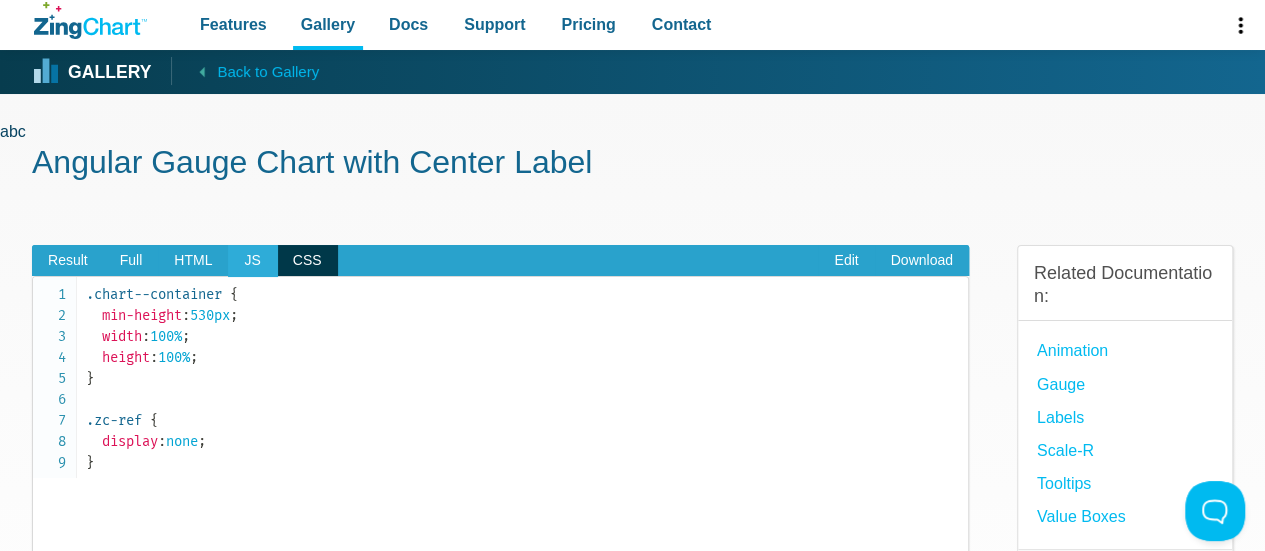 click on "JS" at bounding box center [252, 261] 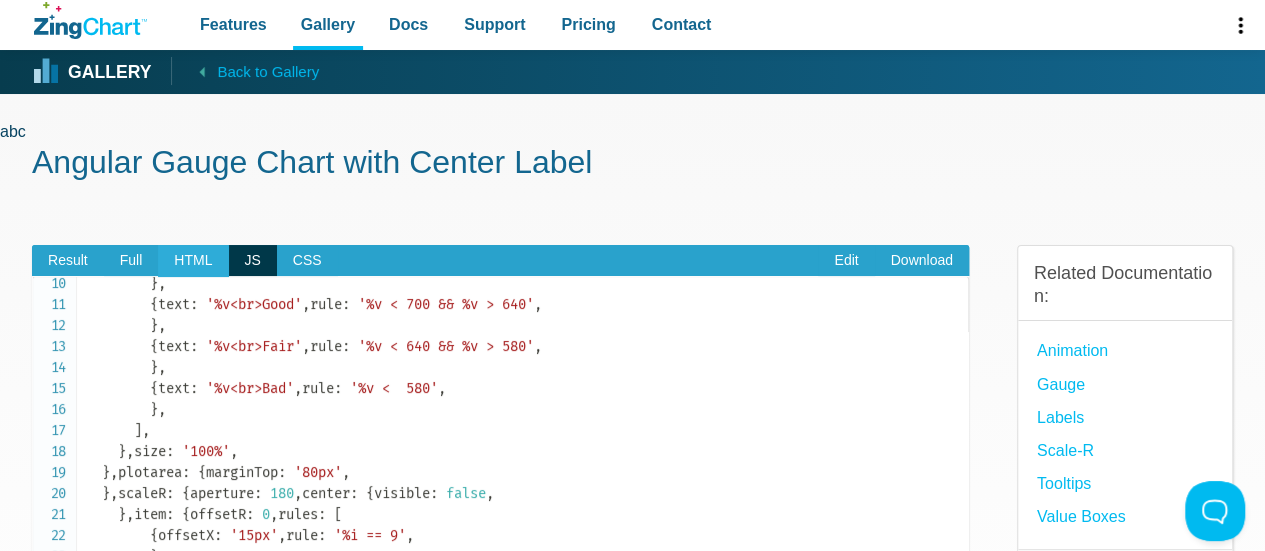 click on "HTML" at bounding box center (193, 261) 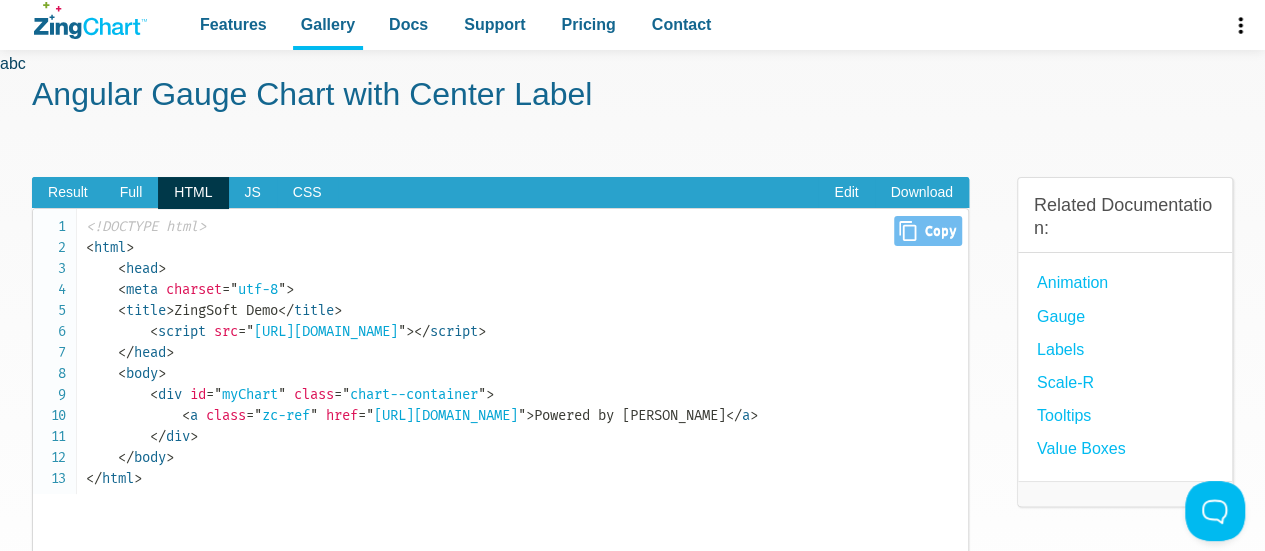 scroll, scrollTop: 100, scrollLeft: 0, axis: vertical 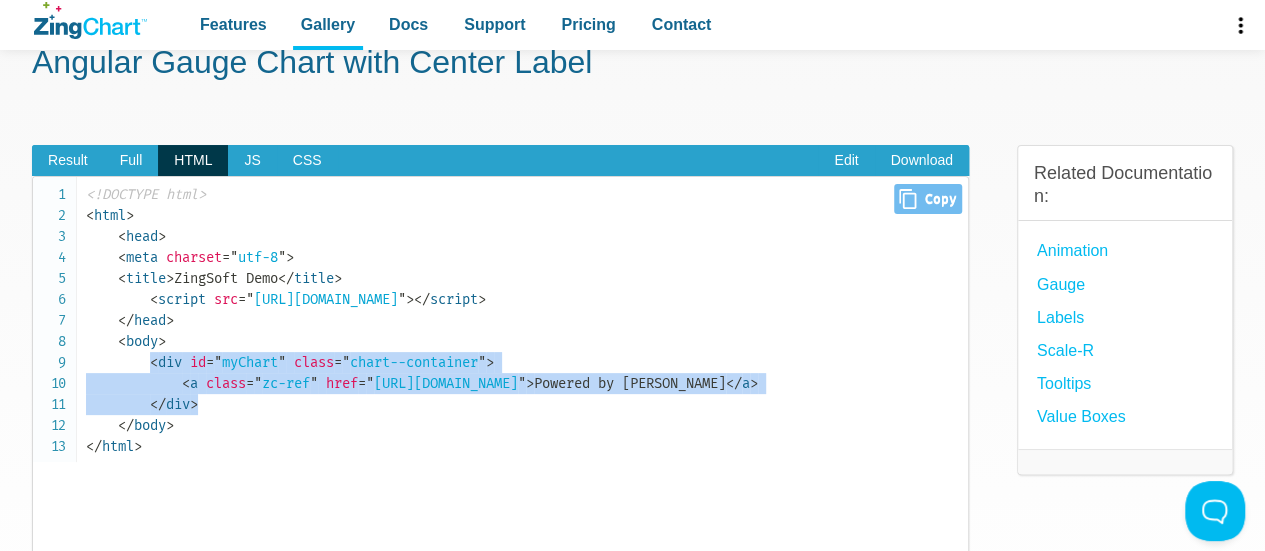 drag, startPoint x: 206, startPoint y: 395, endPoint x: 154, endPoint y: 361, distance: 62.1289 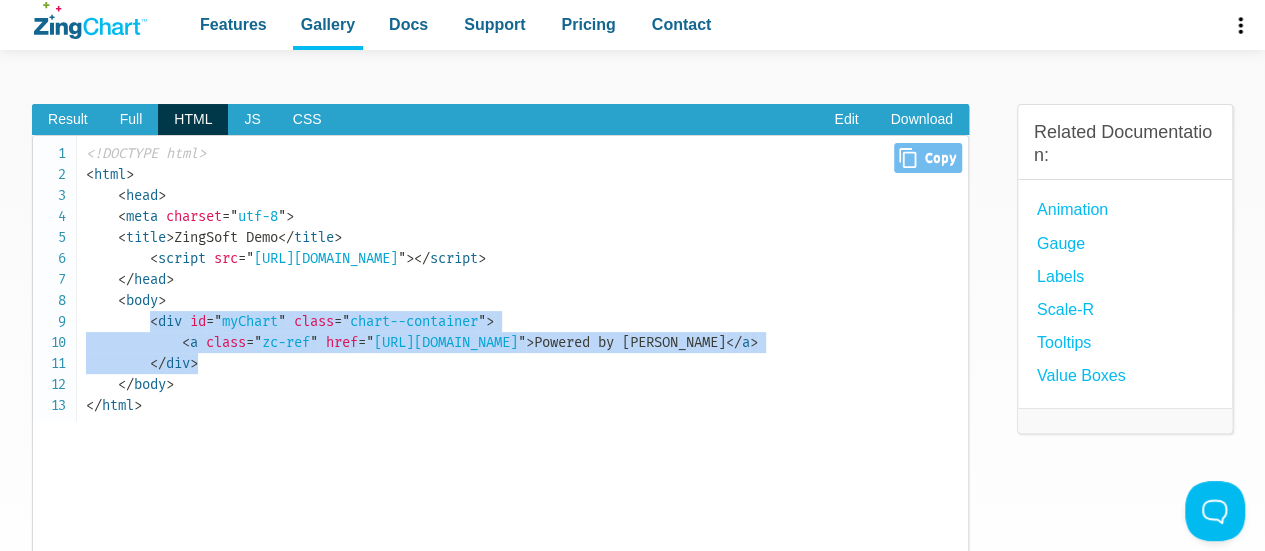 scroll, scrollTop: 100, scrollLeft: 0, axis: vertical 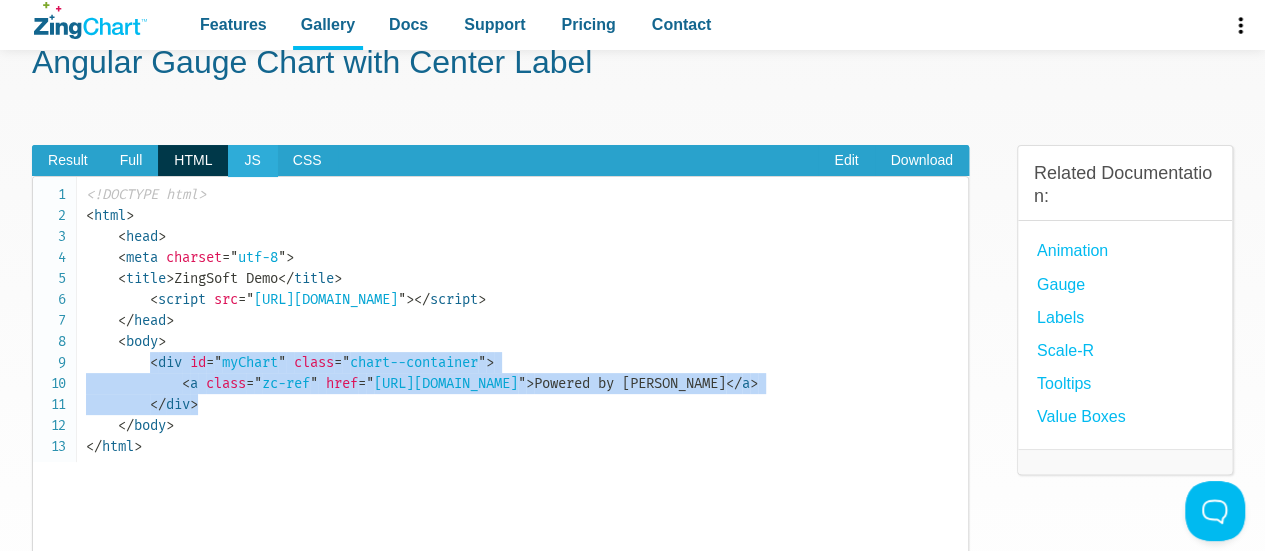 click on "JS" at bounding box center (252, 161) 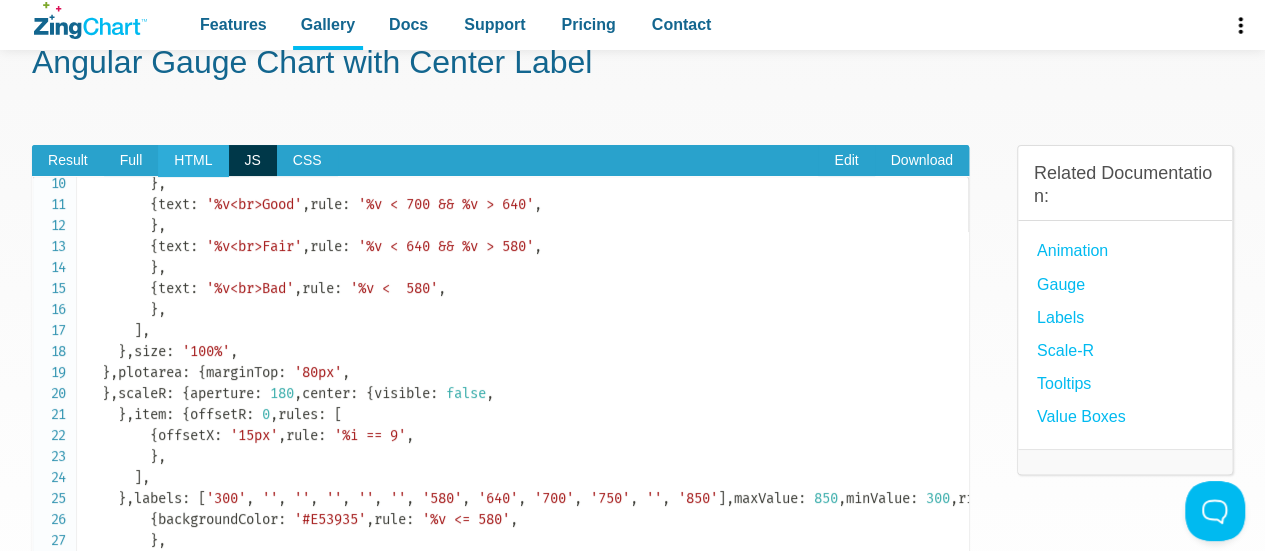click on "HTML" at bounding box center [193, 161] 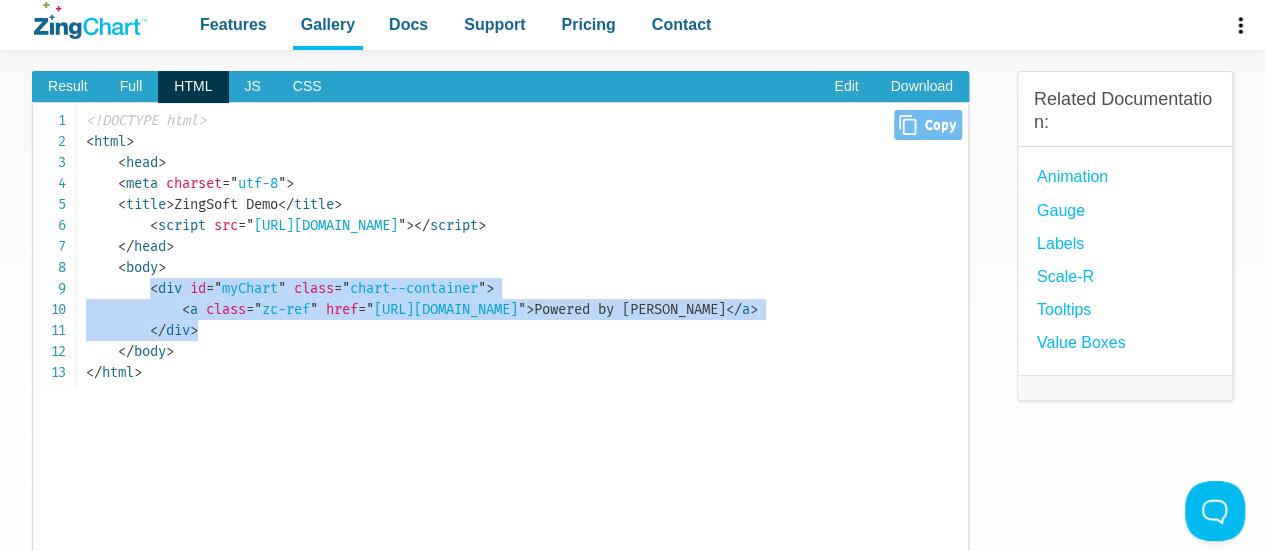 scroll, scrollTop: 200, scrollLeft: 0, axis: vertical 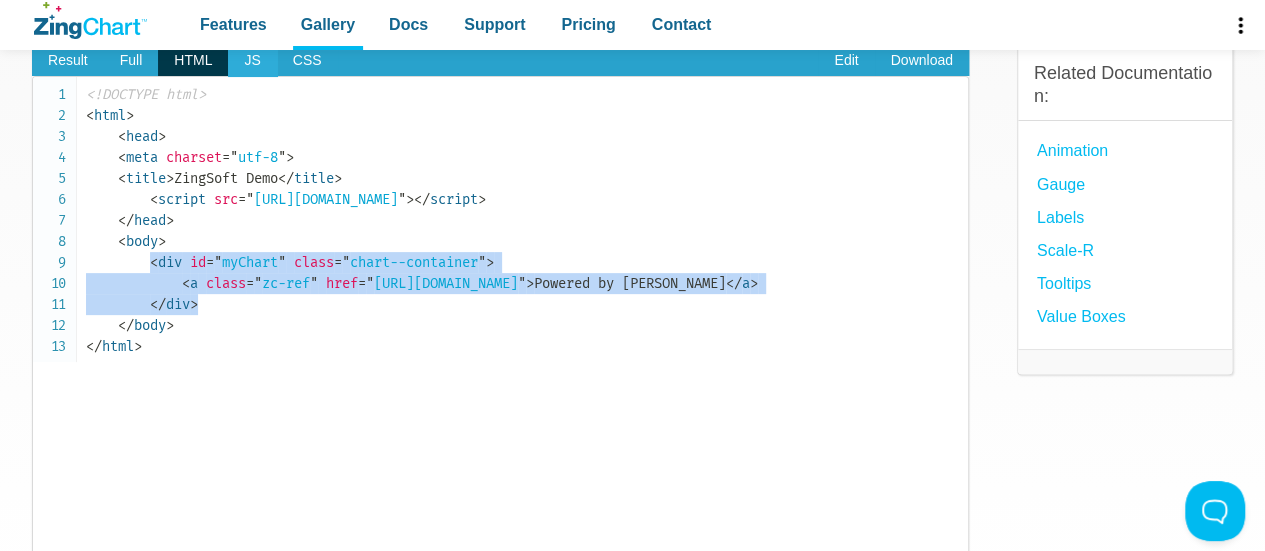 click on "JS" at bounding box center [252, 61] 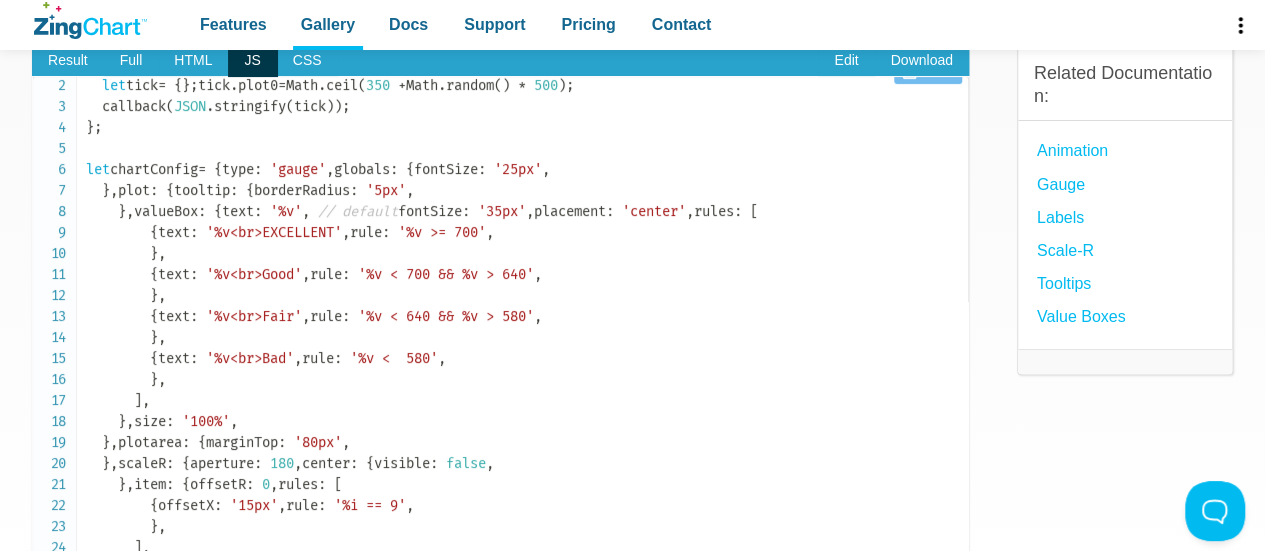 scroll, scrollTop: 0, scrollLeft: 0, axis: both 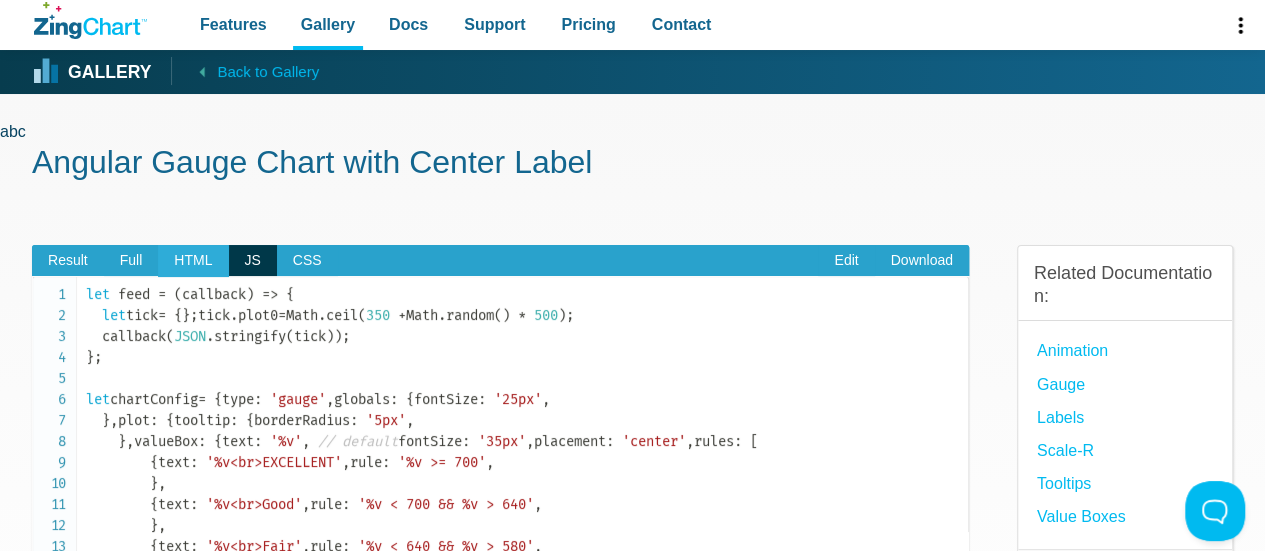 click on "HTML" at bounding box center (193, 261) 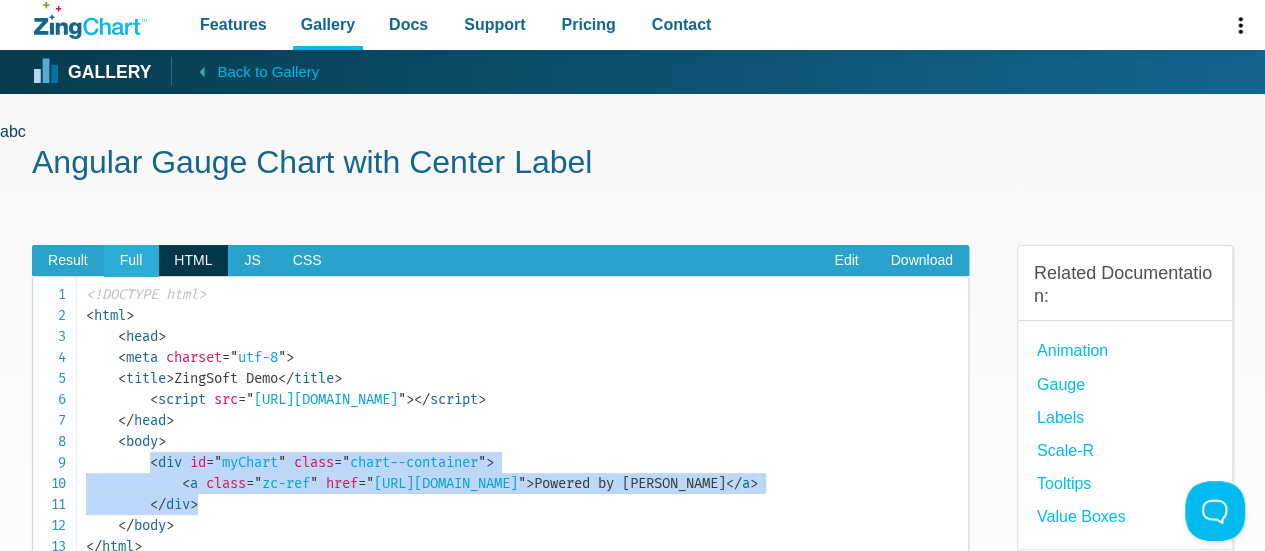 click on "Full" at bounding box center [131, 261] 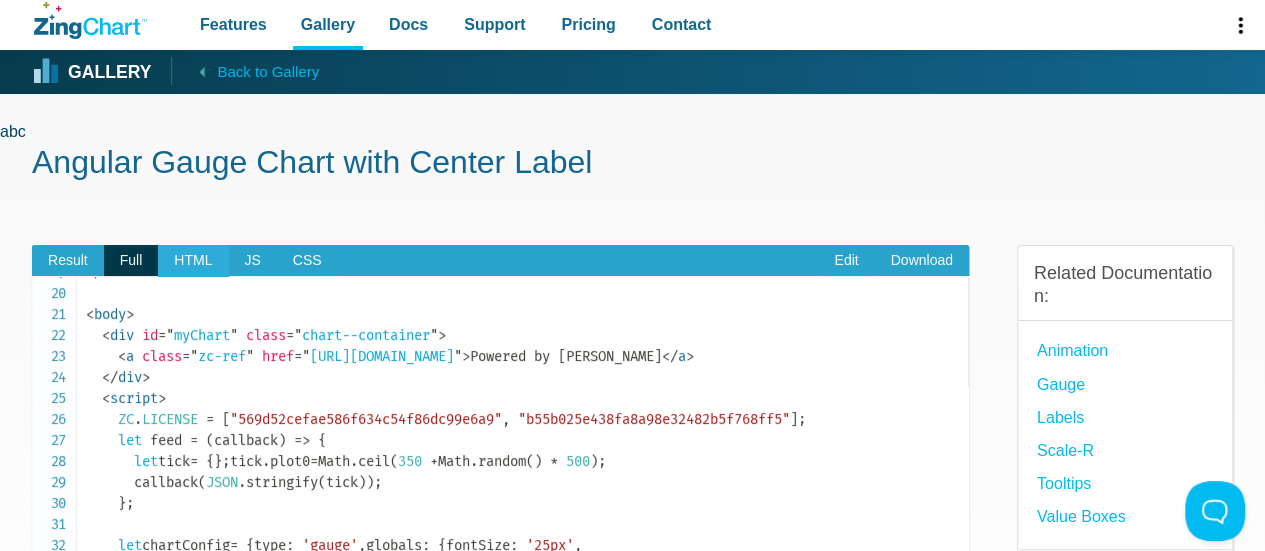 click on "HTML" at bounding box center [193, 261] 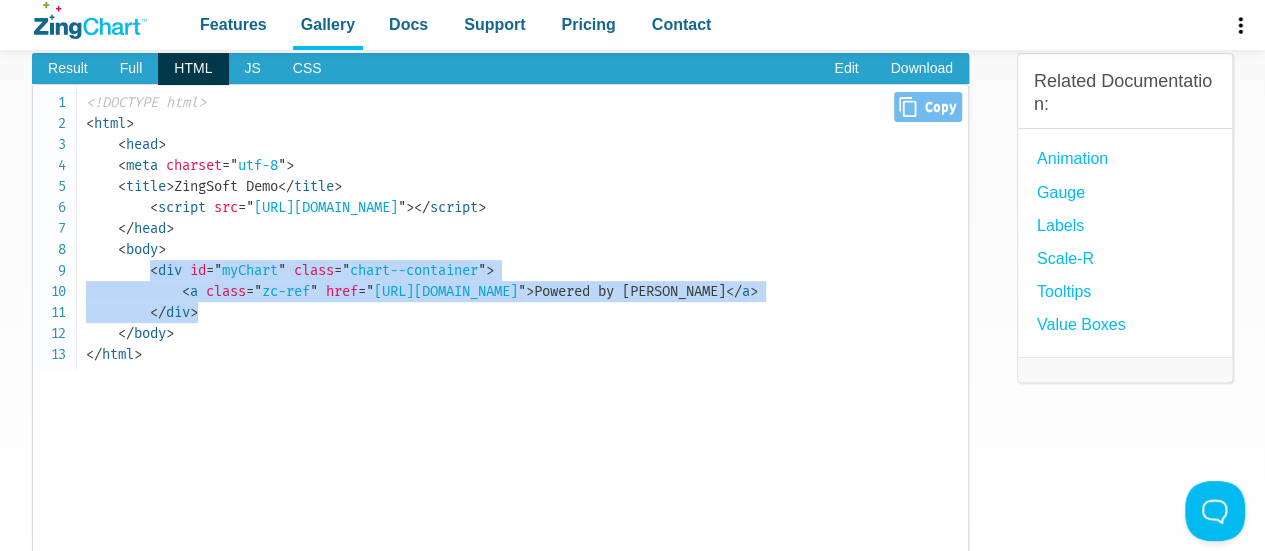 scroll, scrollTop: 200, scrollLeft: 0, axis: vertical 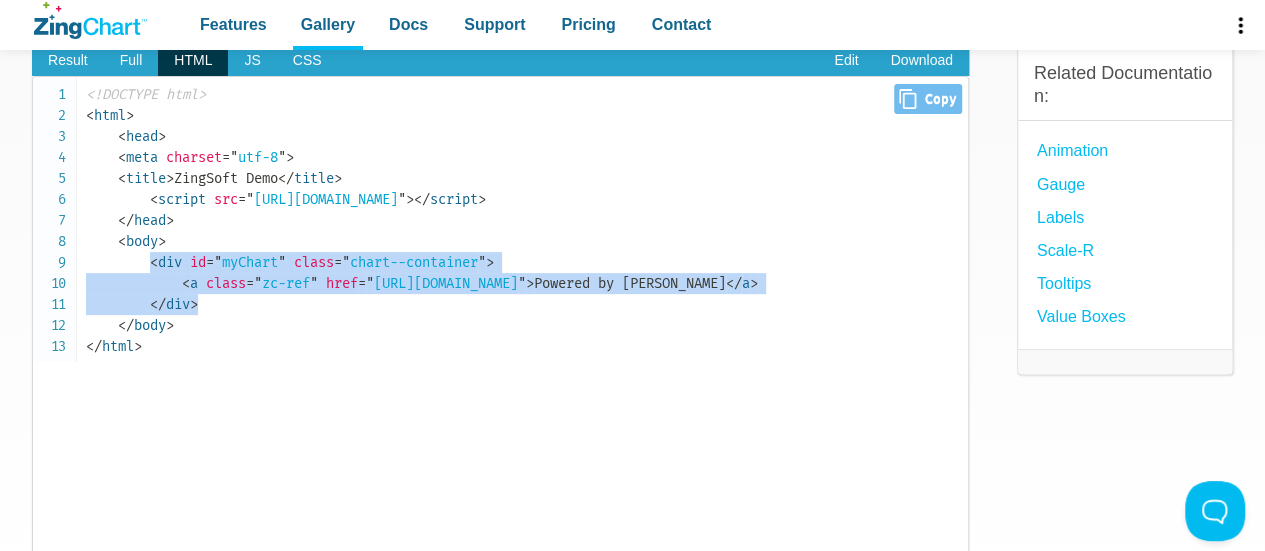 click on "<!DOCTYPE html>
< html >
< head >
< meta   charset = " utf-8 " >
< title > ZingSoft Demo </ title >
< script   src = " [URL][DOMAIN_NAME] " > </ script >
</ head >
< body >
< div   id = " myChart "   class = " chart--container " >
< a   class = " zc-ref "   href = " [URL][DOMAIN_NAME] " > Powered by [PERSON_NAME] </ a >
</ div >
</ body >
</ html >" at bounding box center [527, 220] 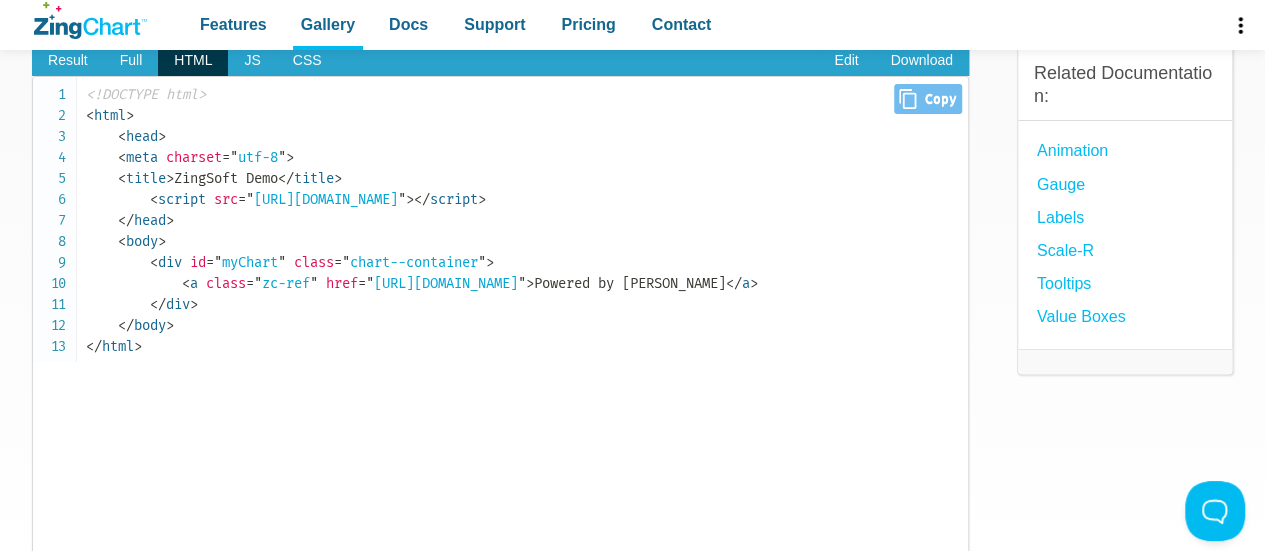 click on "<!DOCTYPE html>
< html >
< head >
< meta   charset = " utf-8 " >
< title > ZingSoft Demo </ title >
< script   src = " [URL][DOMAIN_NAME] " > </ script >
</ head >
< body >
< div   id = " myChart "   class = " chart--container " >
< a   class = " zc-ref "   href = " [URL][DOMAIN_NAME] " > Powered by [PERSON_NAME] </ a >
</ div >
</ body >
</ html >" at bounding box center [527, 220] 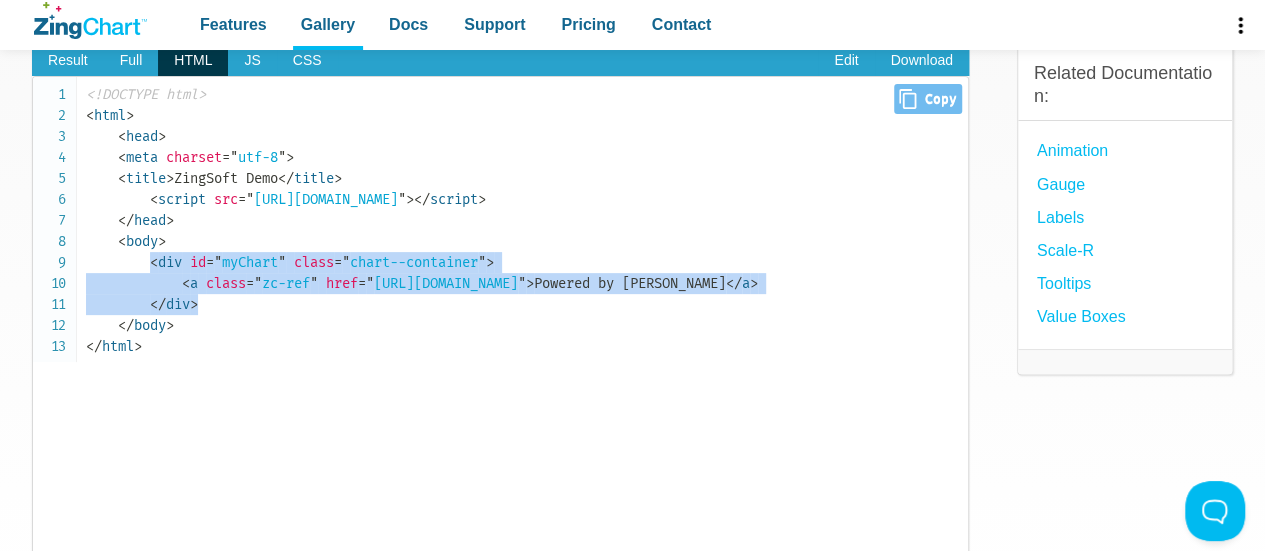 drag, startPoint x: 229, startPoint y: 304, endPoint x: 155, endPoint y: 259, distance: 86.608315 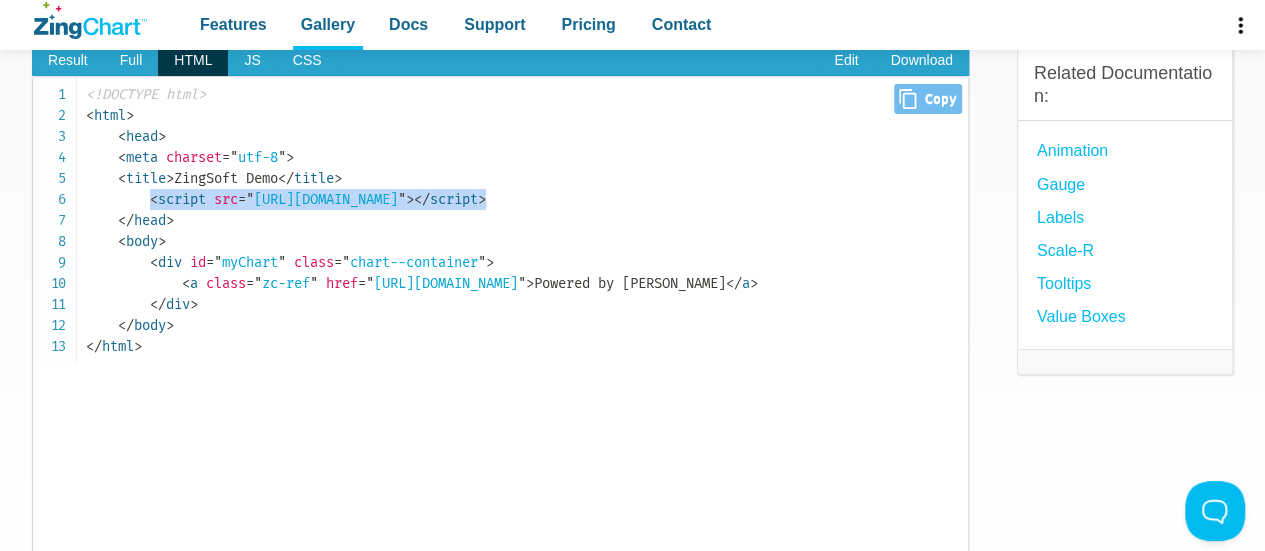 drag, startPoint x: 152, startPoint y: 199, endPoint x: 710, endPoint y: 205, distance: 558.0323 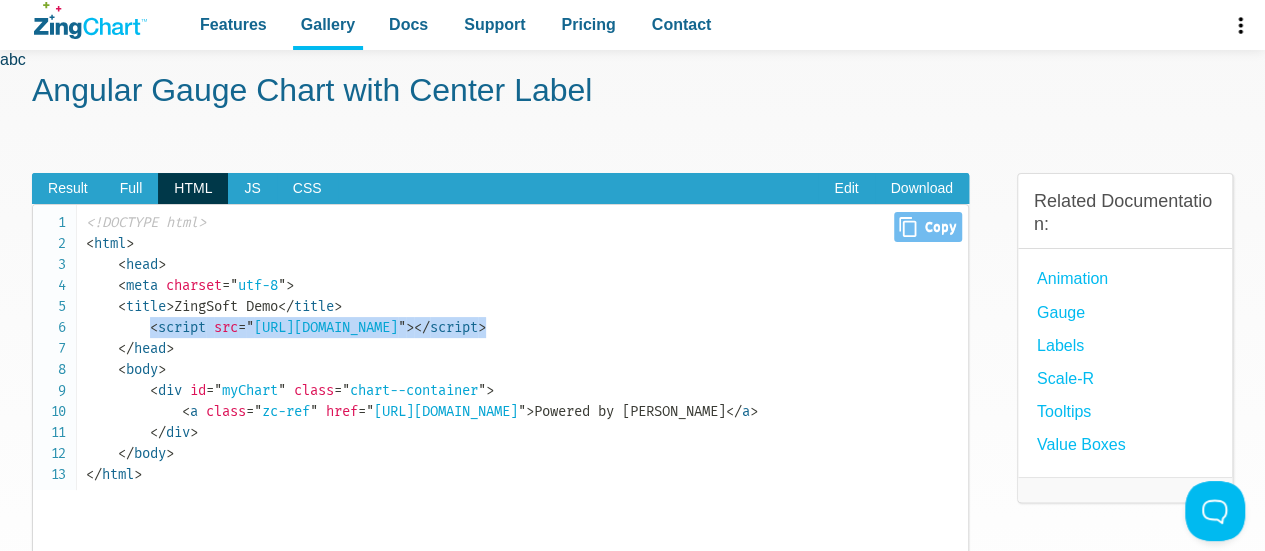 scroll, scrollTop: 0, scrollLeft: 0, axis: both 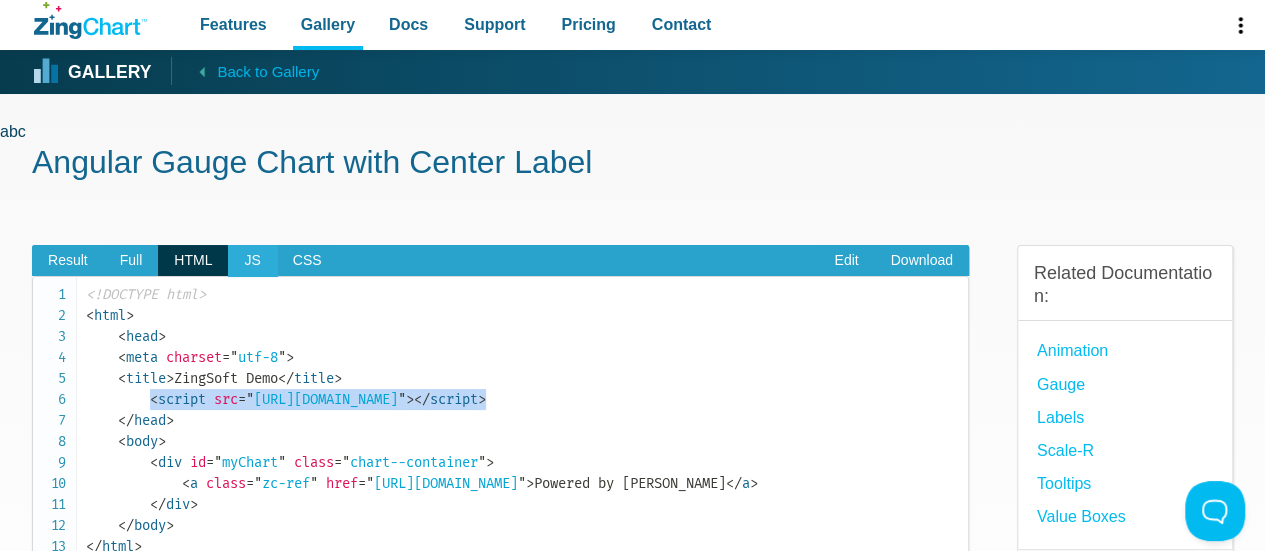 click on "JS" at bounding box center (252, 261) 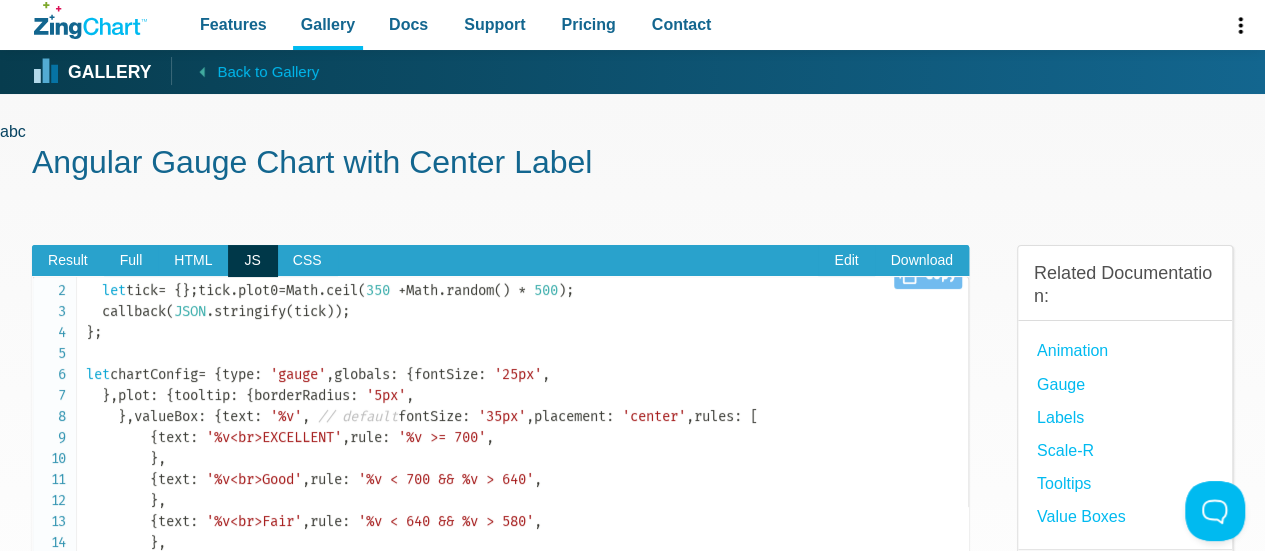 scroll, scrollTop: 0, scrollLeft: 0, axis: both 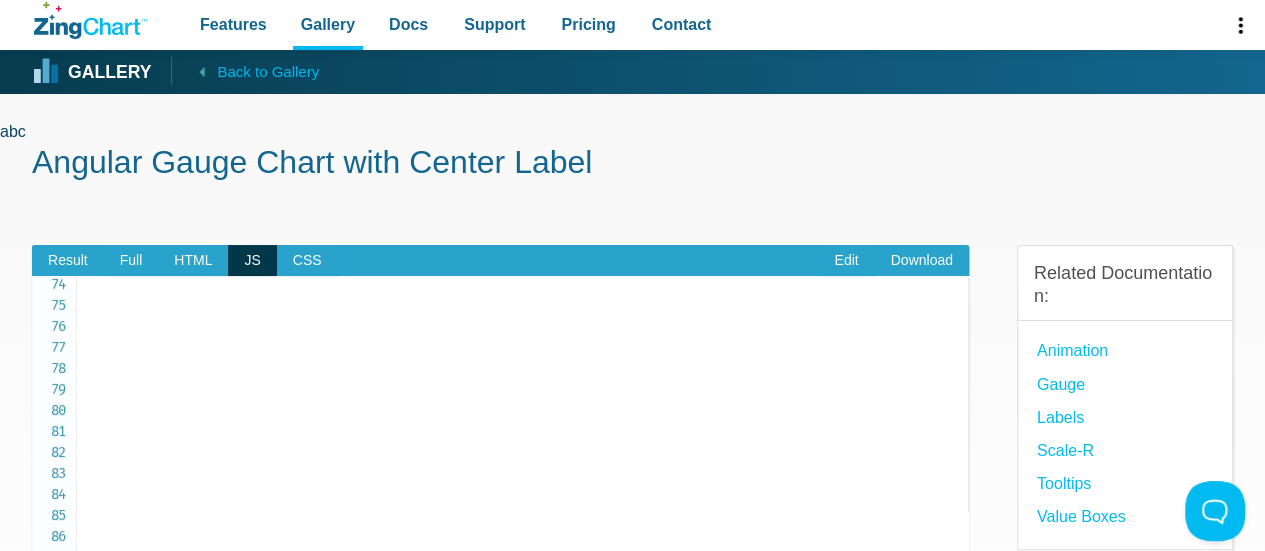 click on "let   feed   =   ( callback )   =>   {
let  tick  =   { } ;
tick . plot0  =  Math . ceil ( 350   +  Math . random ( )   *   500 ) ;
callback ( JSON . stringify ( tick ) ) ;
} ;
let  chartConfig  =   {
type :   'gauge' ,
globals :   {
fontSize :   '25px' ,
} ,
plot :   {
tooltip :   {
borderRadius :   '5px' ,
} ,
valueBox :   {
text :   '%v' ,   // default
fontSize :   '35px' ,
placement :   'center' ,
rules :   [
{
text :   '%v<br>EXCELLENT' ,
rule :   '%v >= 700' ,
} ,
{
text :   '%v<br>Good' ,
rule :   '%v < 700 && %v > 640' ,
} ,
{
text :   '%v<br>Fair' ,
rule :   '%v < 640 && %v > 580' ,
} ,
{
text :   '%v<br>Bad' ,
rule :   '%v <  580' ,
} ,
] ,
} ,
size :   '100%' ,
} ,
plotarea :   {
marginTop :   '80px' ,
} ,
scaleR" at bounding box center [527, -798] 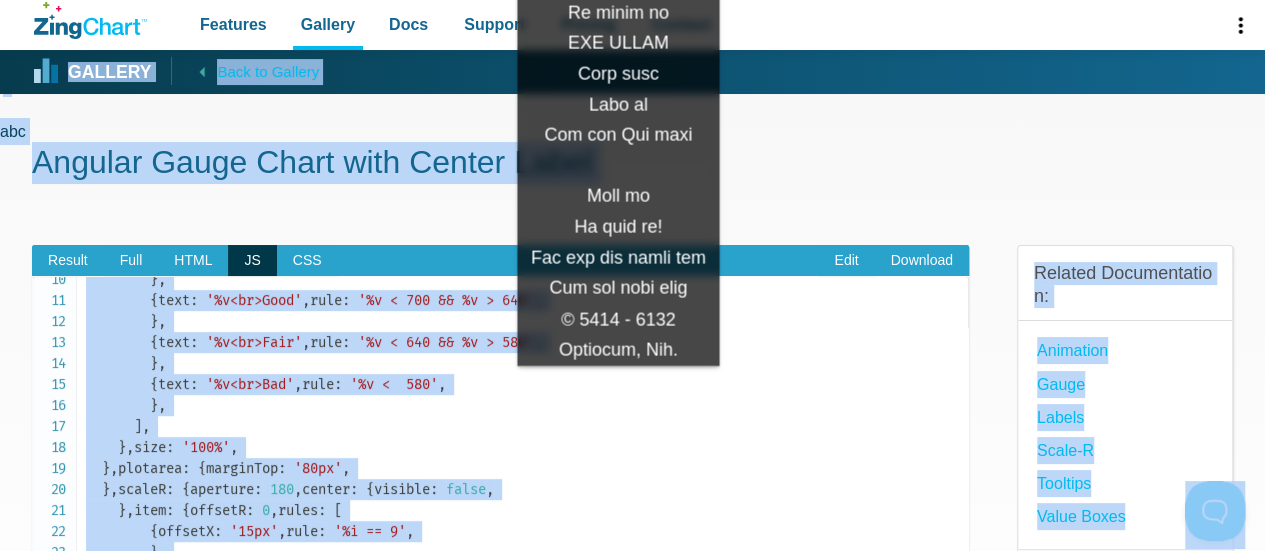 scroll, scrollTop: 0, scrollLeft: 0, axis: both 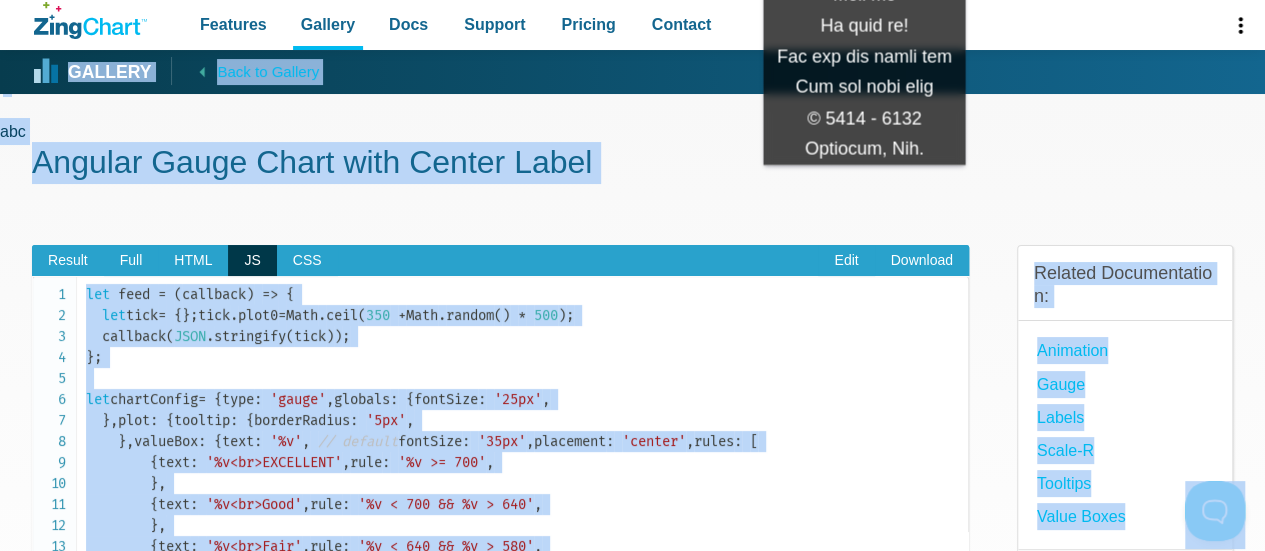 click on "Angular Gauge Chart with Center Label" at bounding box center (632, 164) 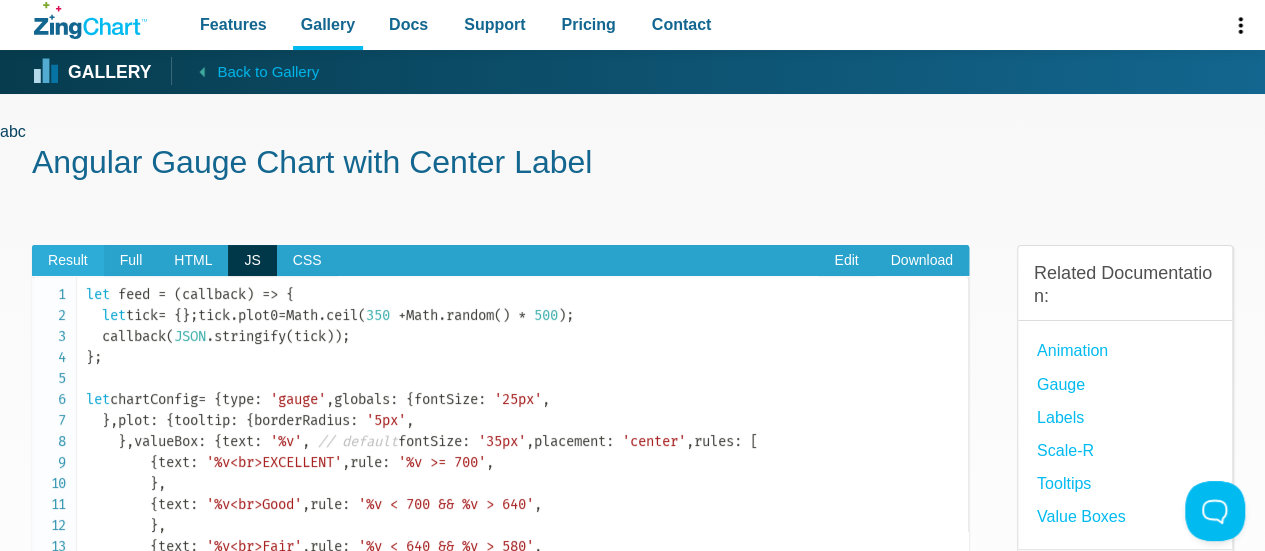 click on "Result" at bounding box center (68, 261) 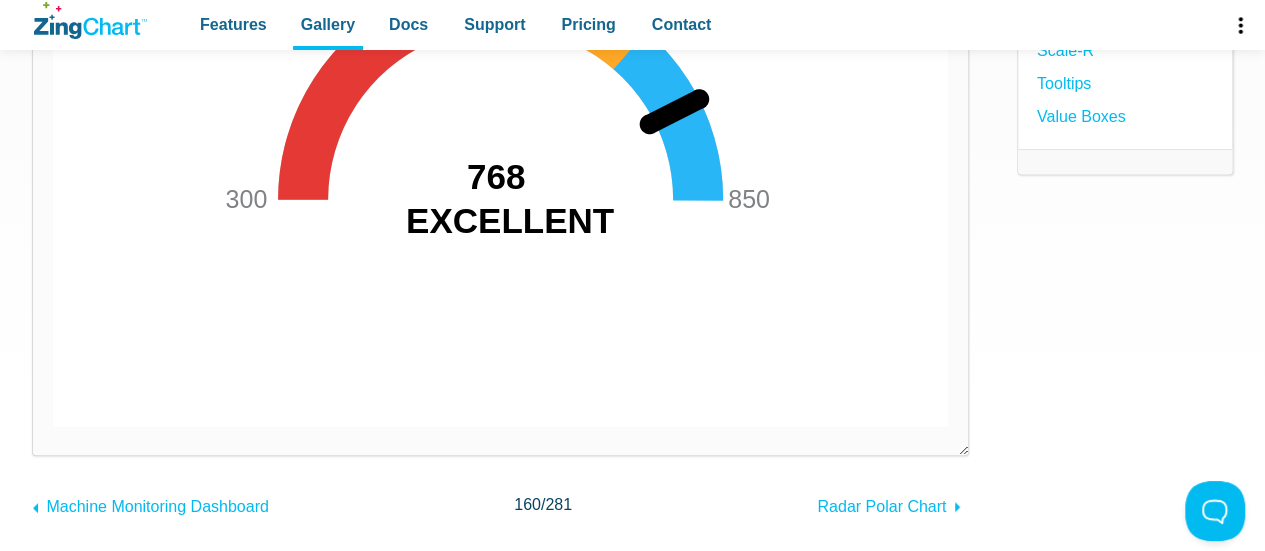 scroll, scrollTop: 100, scrollLeft: 0, axis: vertical 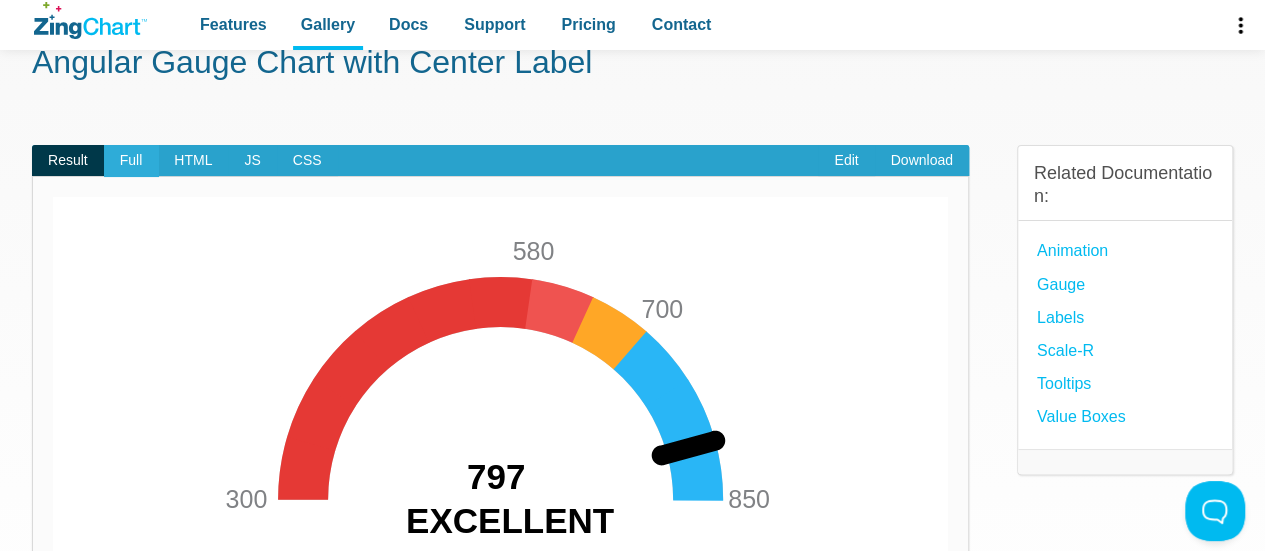 click on "Full" at bounding box center [131, 161] 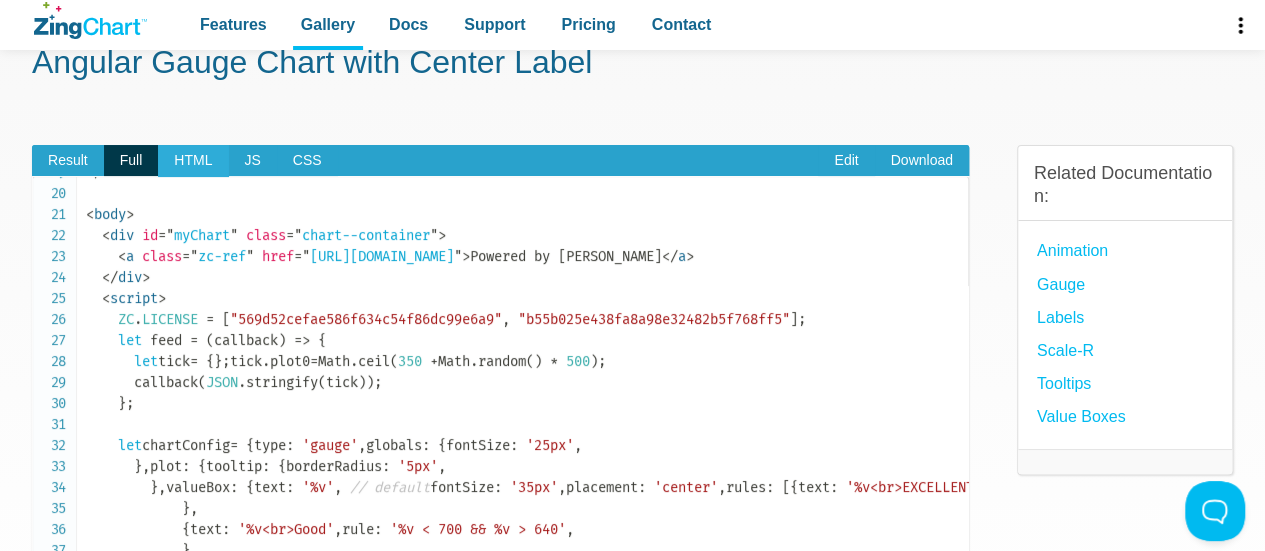 click on "HTML" at bounding box center [193, 161] 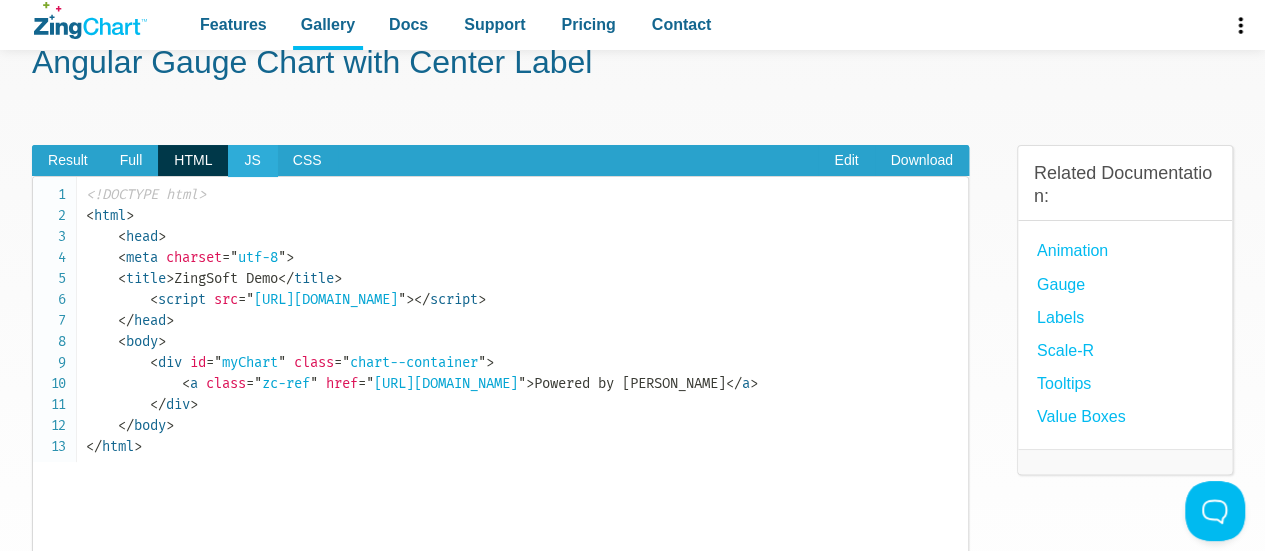 click on "JS" at bounding box center [252, 161] 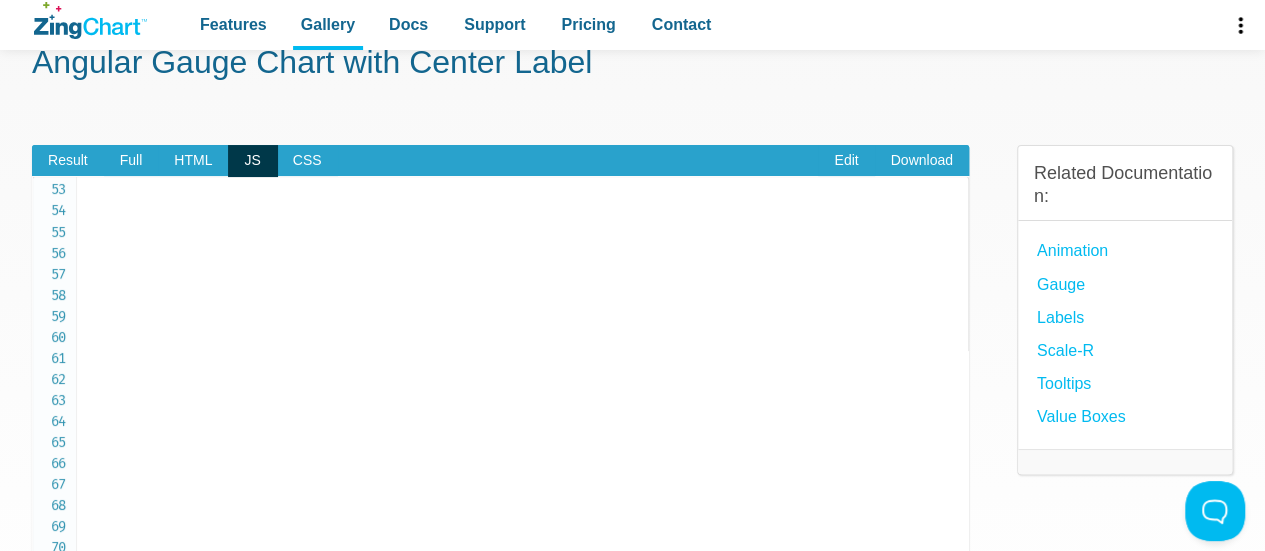 scroll, scrollTop: 1100, scrollLeft: 0, axis: vertical 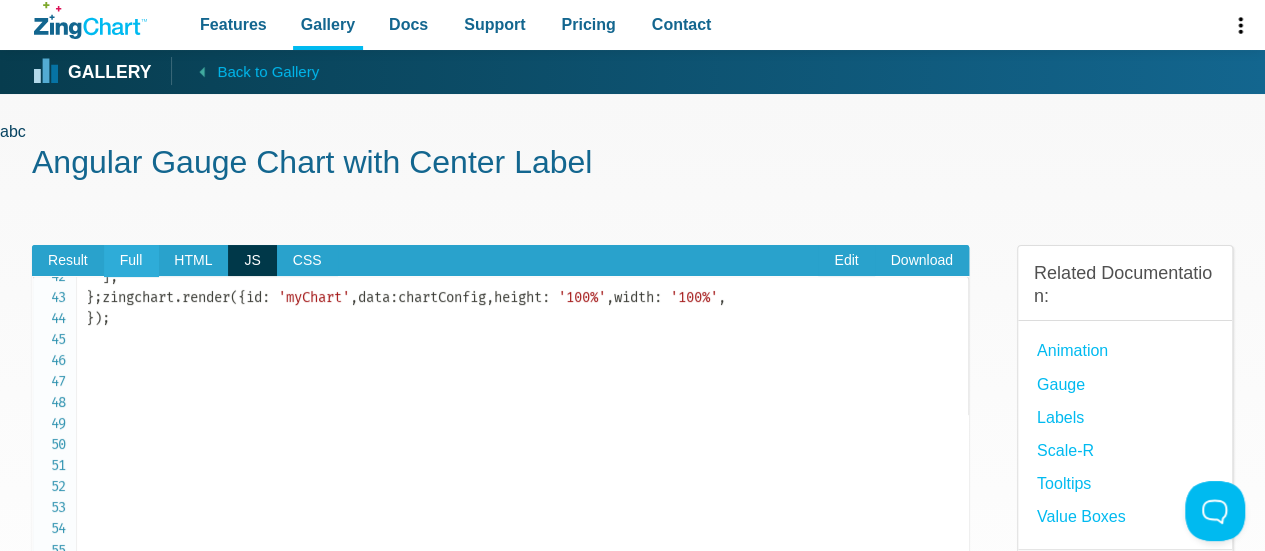 click on "Full" at bounding box center [131, 261] 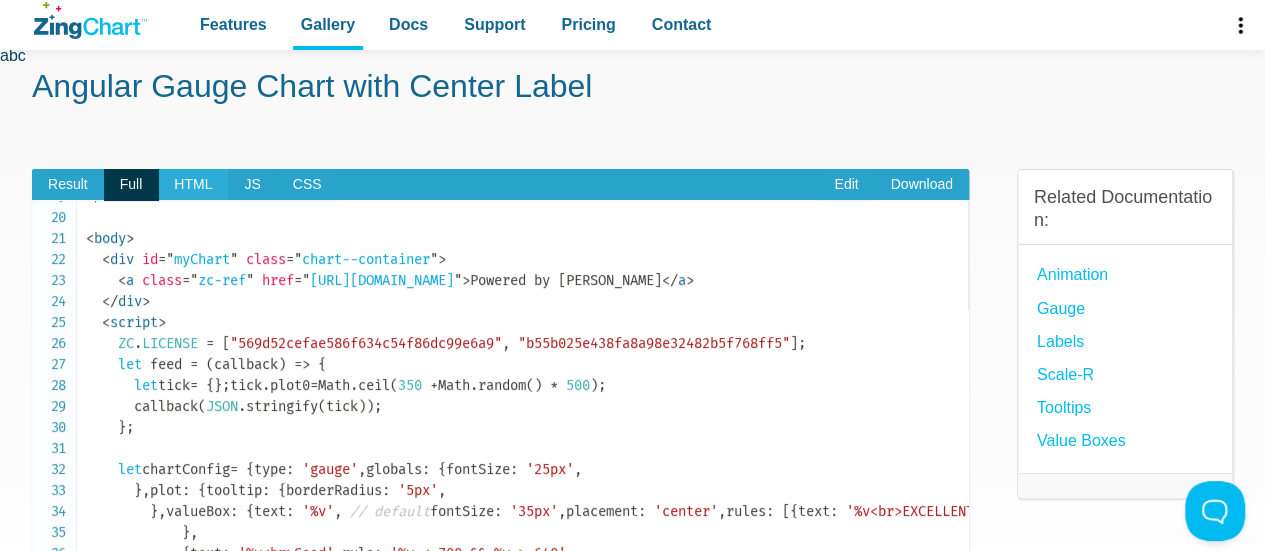 scroll, scrollTop: 200, scrollLeft: 0, axis: vertical 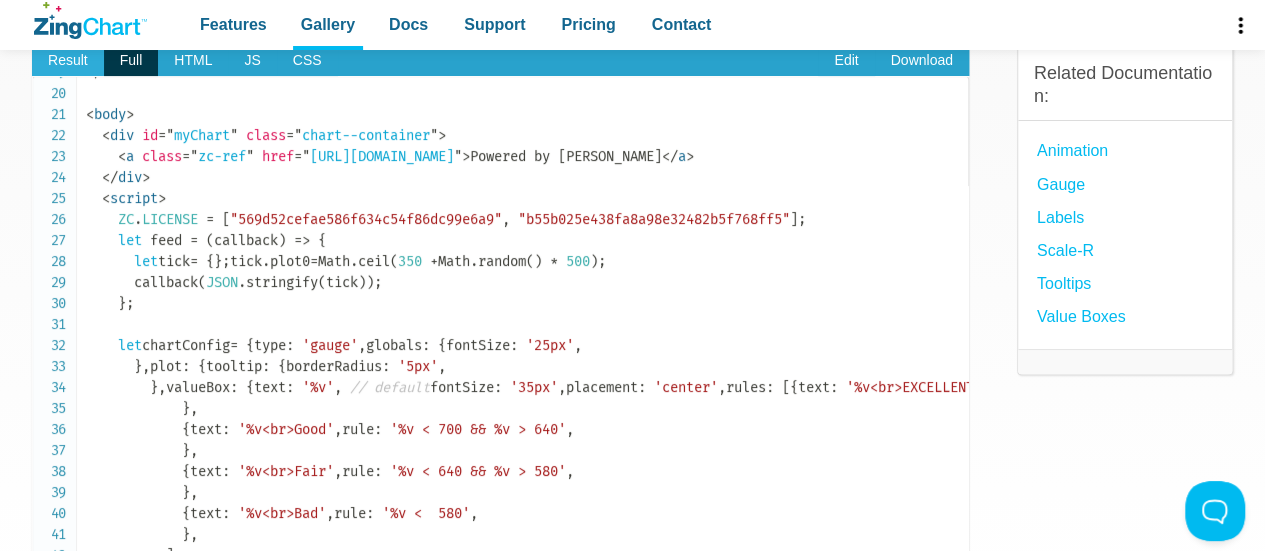 click on "Result" at bounding box center [68, 61] 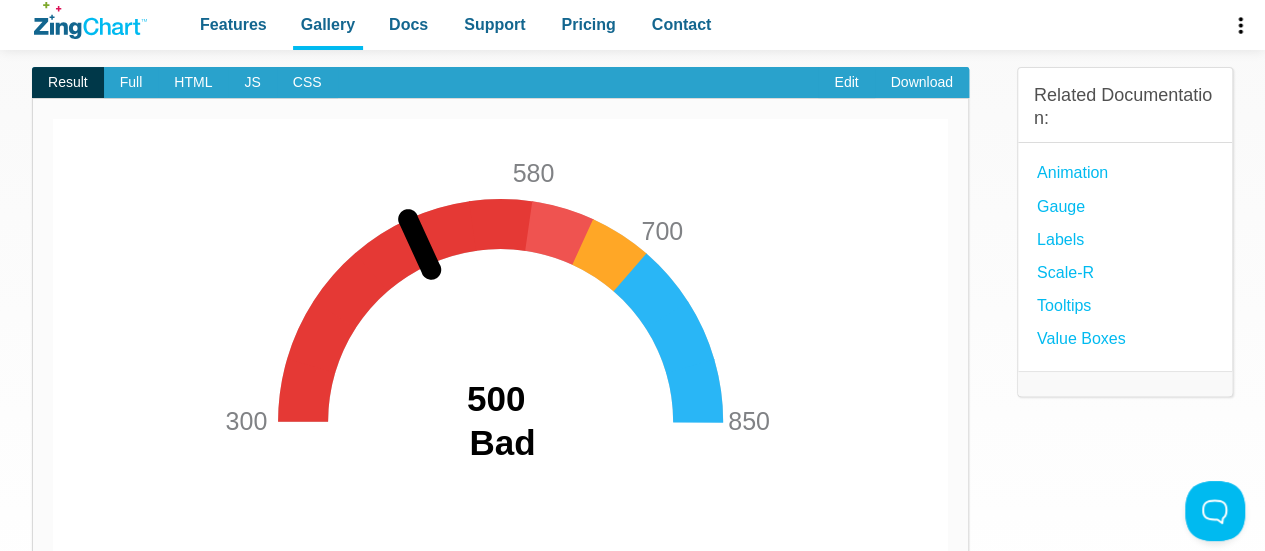 scroll, scrollTop: 0, scrollLeft: 0, axis: both 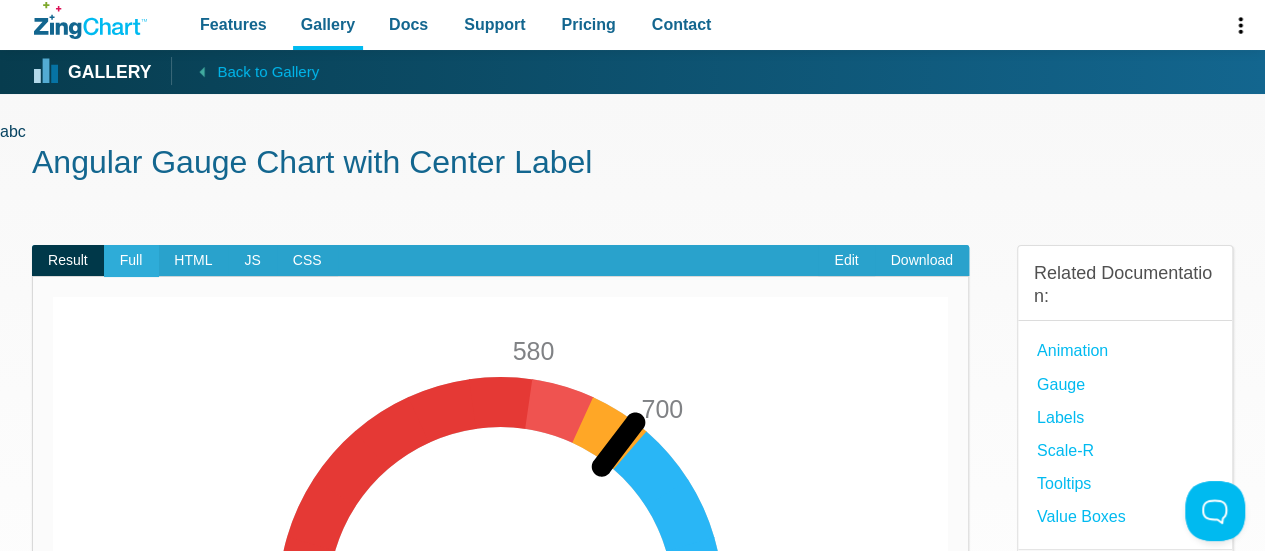 click on "Full" at bounding box center (131, 261) 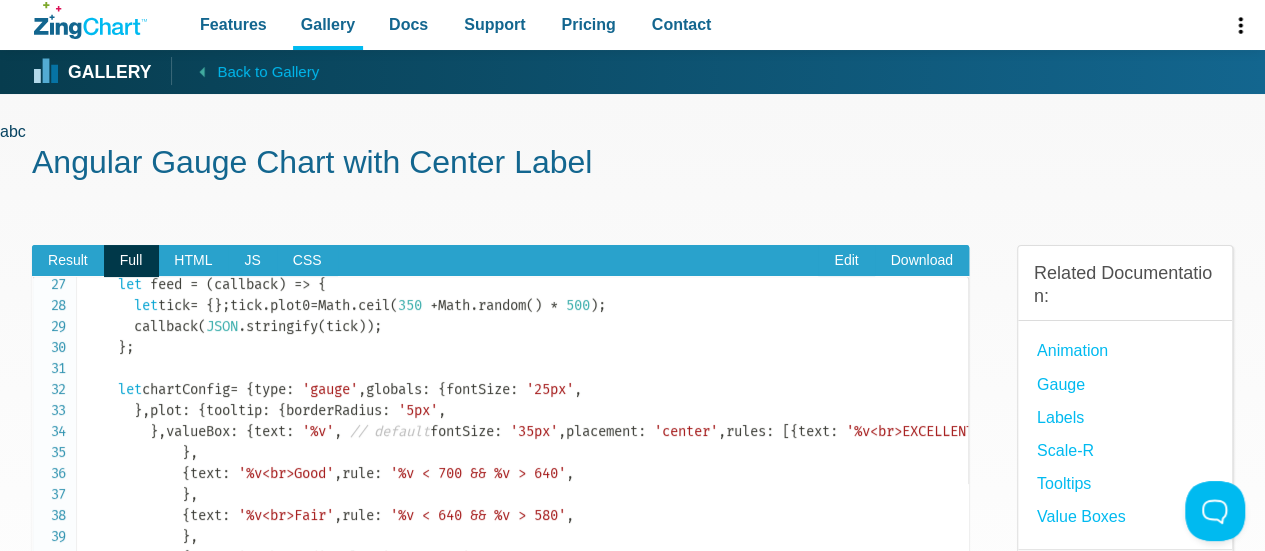scroll, scrollTop: 600, scrollLeft: 0, axis: vertical 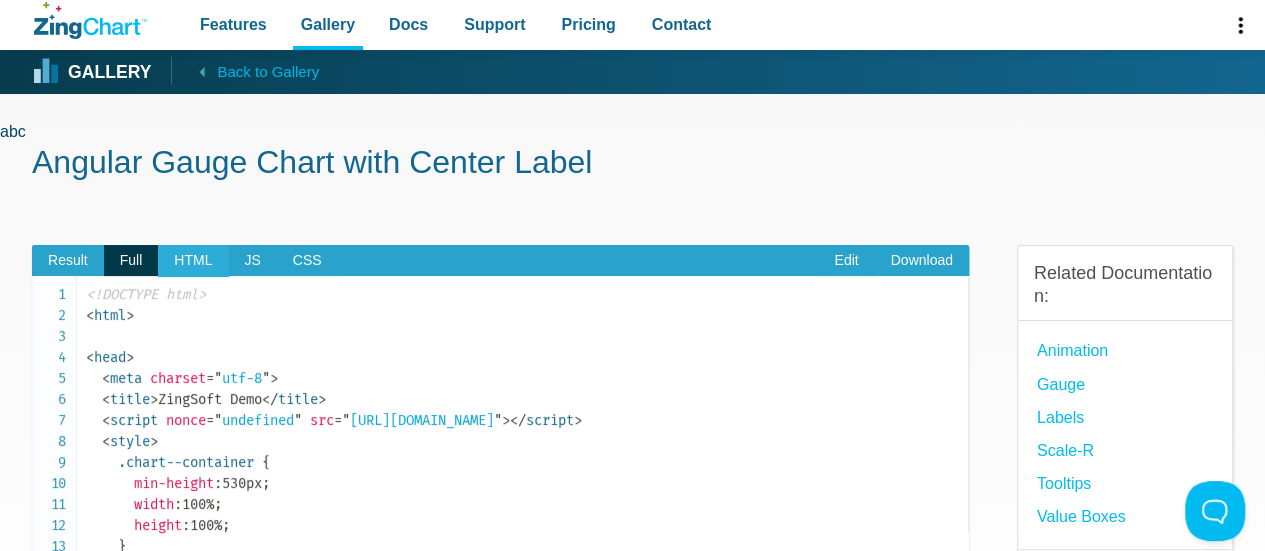 click on "HTML" at bounding box center [193, 261] 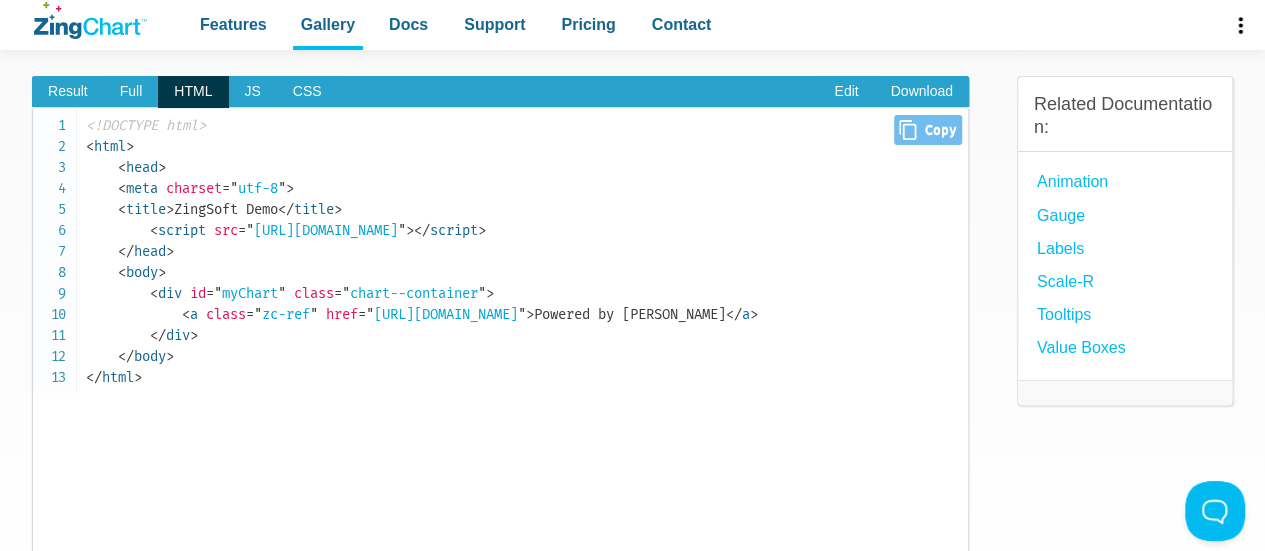 scroll, scrollTop: 200, scrollLeft: 0, axis: vertical 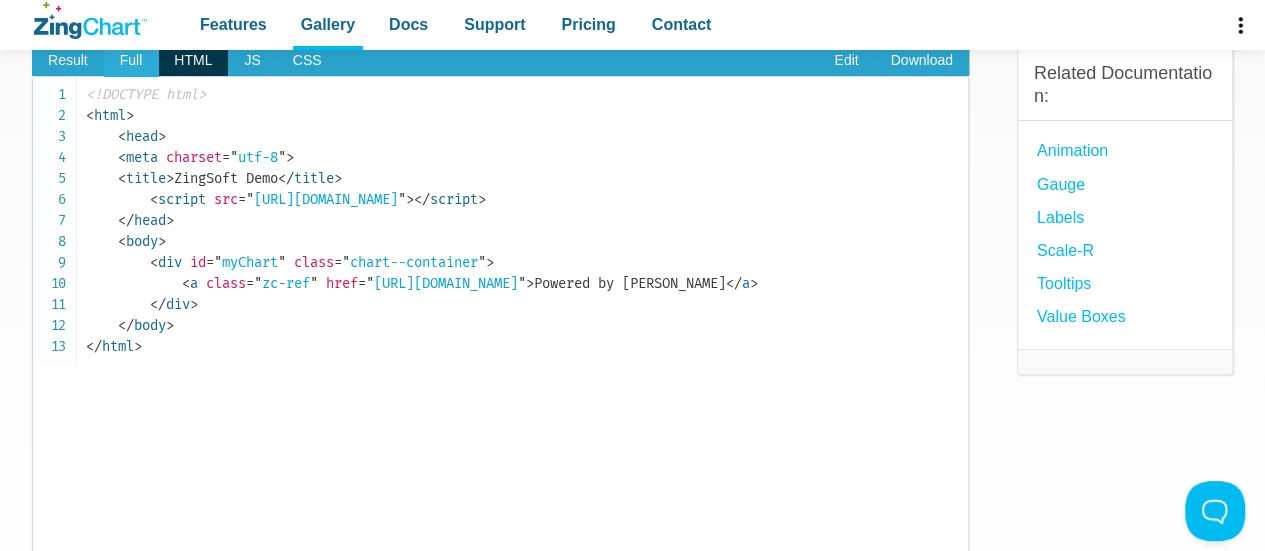 click on "Full" at bounding box center [131, 61] 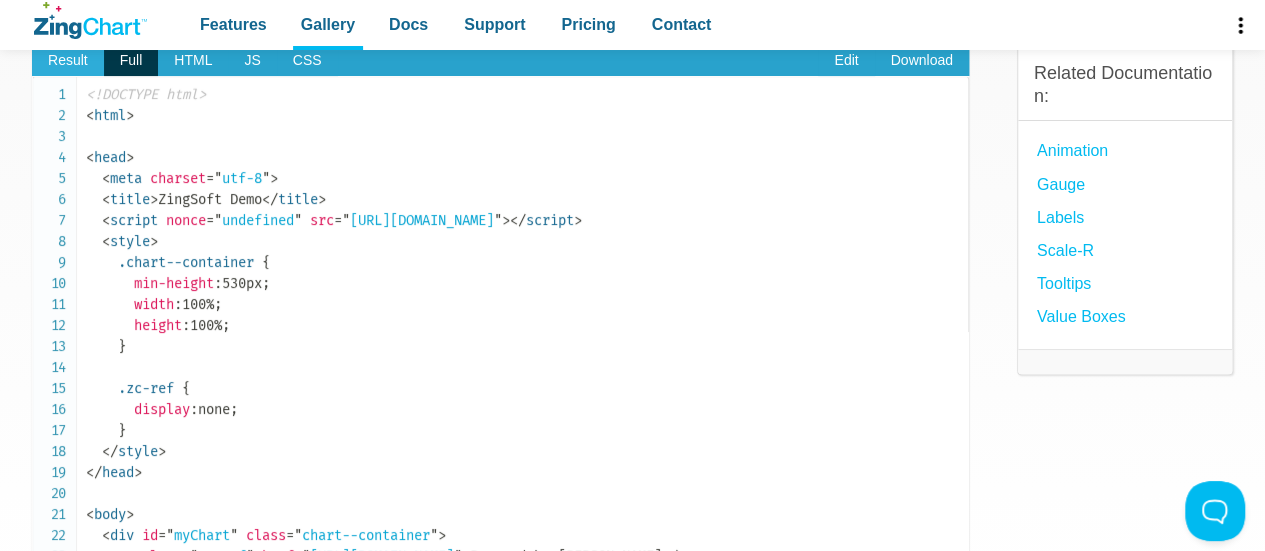 click on "Result" at bounding box center [68, 61] 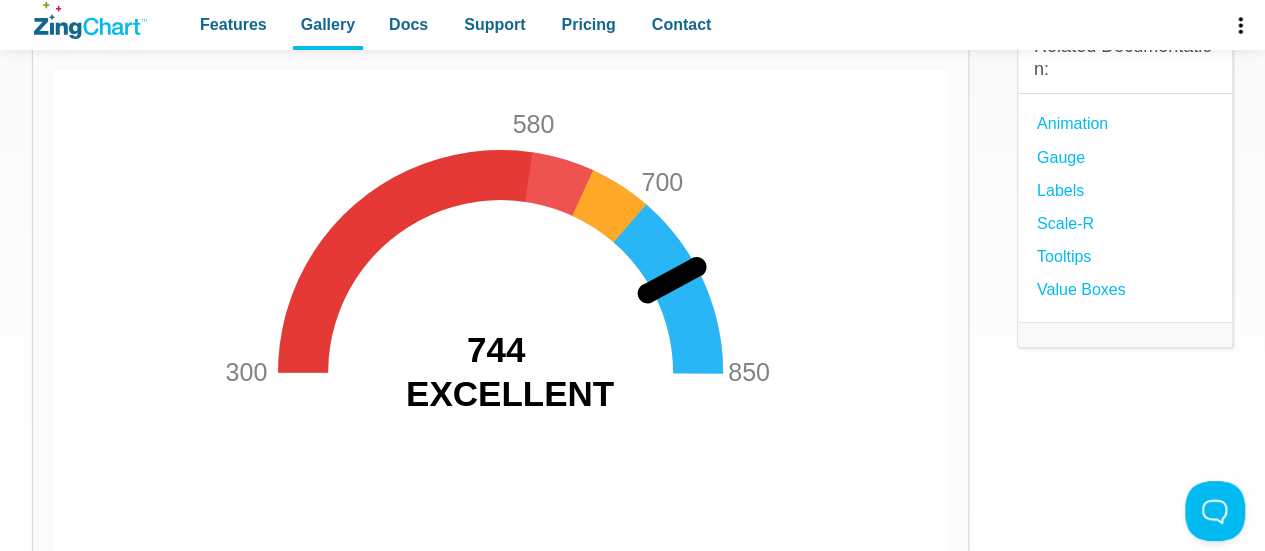scroll, scrollTop: 100, scrollLeft: 0, axis: vertical 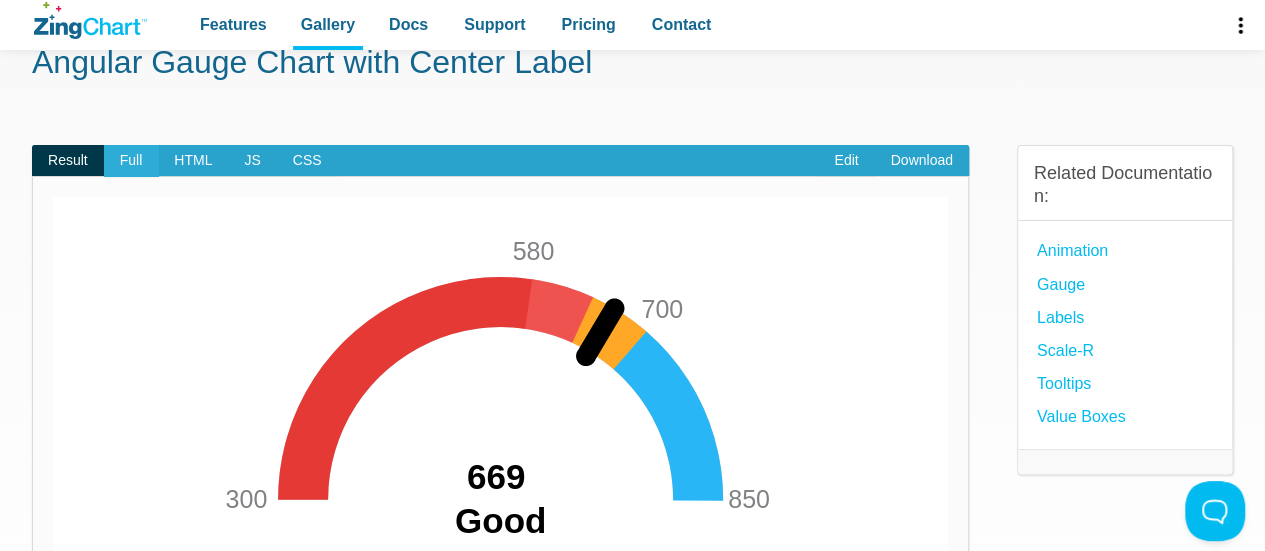 click on "Full" at bounding box center (131, 161) 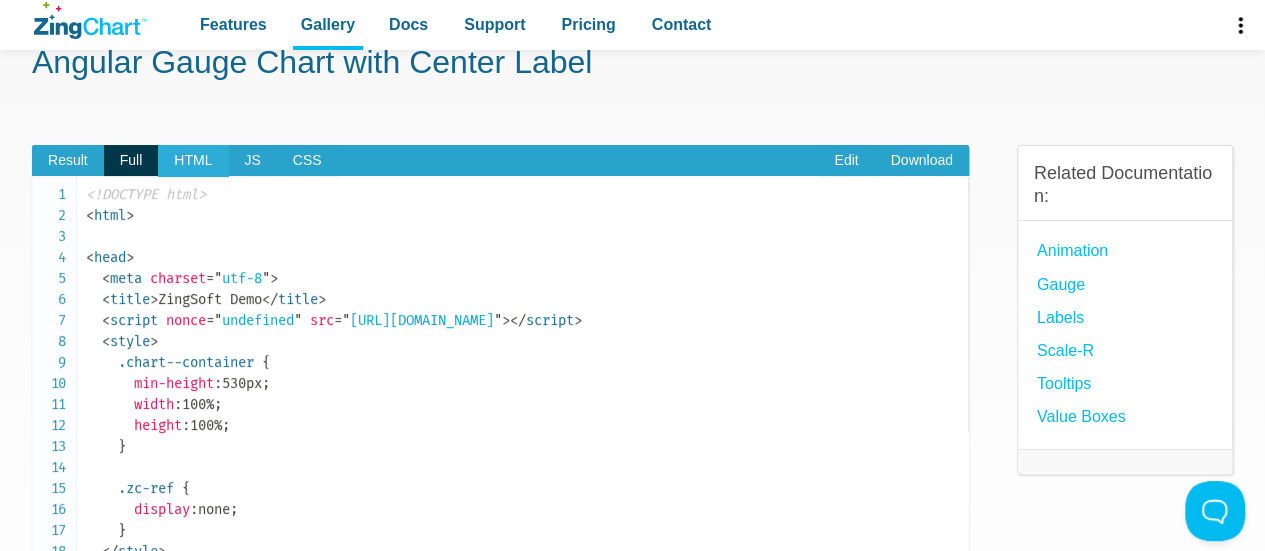 click on "HTML" at bounding box center [193, 161] 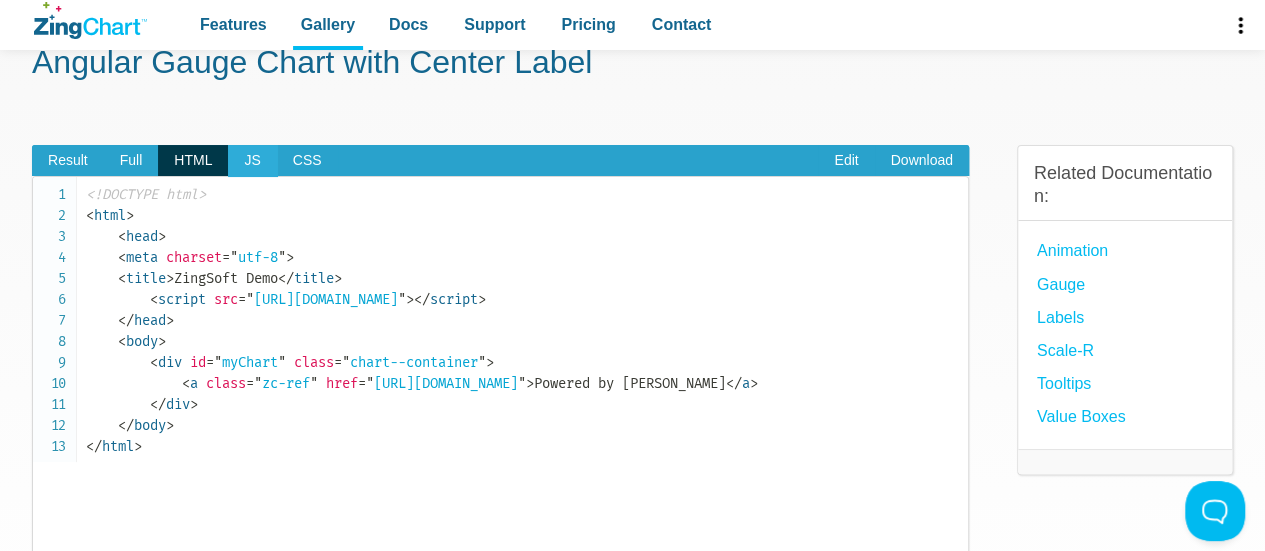 click on "JS" at bounding box center (252, 161) 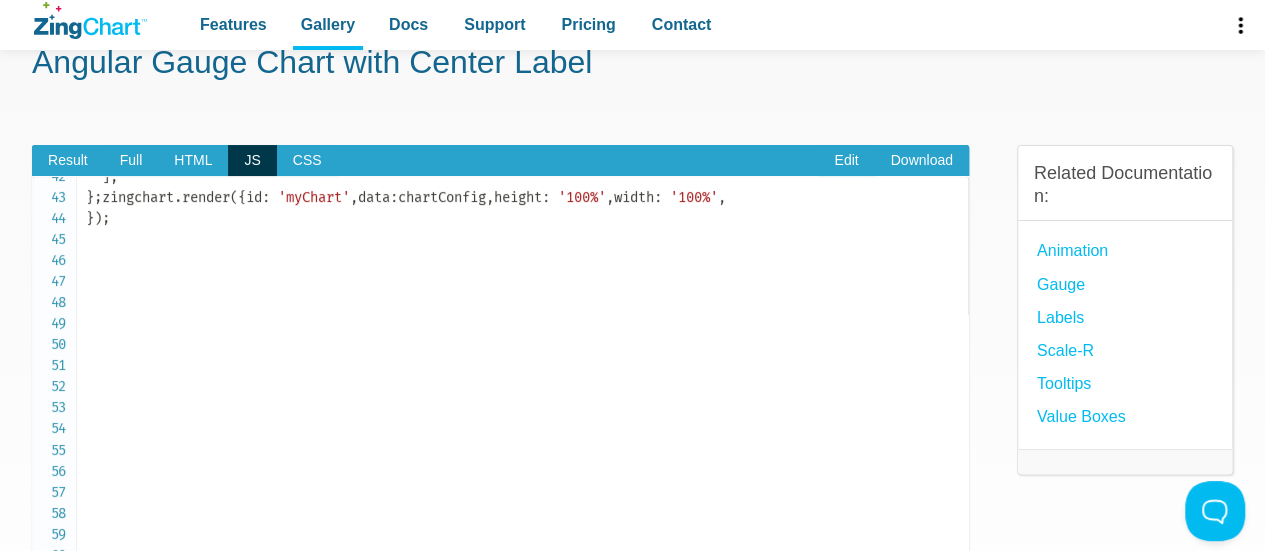 click on "let   feed   =   ( callback )   =>   {
let  tick  =   { } ;
tick . plot0  =  Math . ceil ( 350   +  Math . random ( )   *   500 ) ;
callback ( JSON . stringify ( tick ) ) ;
} ;
let  chartConfig  =   {
type :   'gauge' ,
globals :   {
fontSize :   '25px' ,
} ,
plot :   {
tooltip :   {
borderRadius :   '5px' ,
} ,
valueBox :   {
text :   '%v' ,   // default
fontSize :   '35px' ,
placement :   'center' ,
rules :   [
{
text :   '%v<br>EXCELLENT' ,
rule :   '%v >= 700' ,
} ,
{
text :   '%v<br>Good' ,
rule :   '%v < 700 && %v > 640' ,
} ,
{
text :   '%v<br>Fair' ,
rule :   '%v < 640 && %v > 580' ,
} ,
{
text :   '%v<br>Bad' ,
rule :   '%v <  580' ,
} ,
] ,
} ,
size :   '100%' ,
} ,
plotarea :   {
marginTop :   '80px' ,
} ,
scaleR" at bounding box center [527, -233] 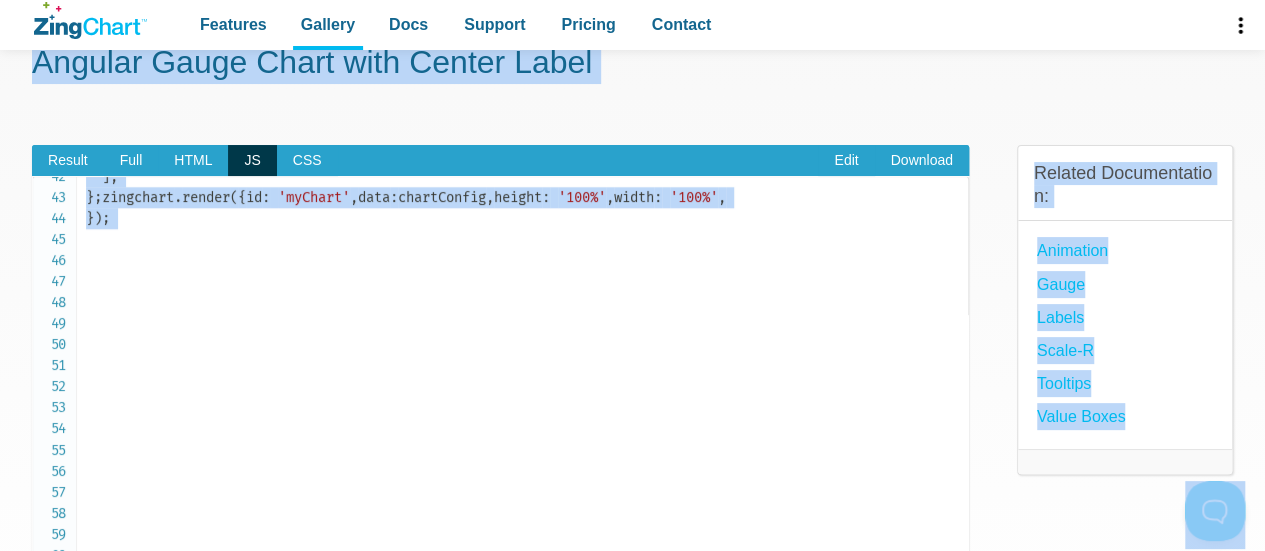 copy on "Gallery
Back to Gallery
Angular Gauge Chart with Center Label
Result
Full
HTML
JS
CSS
Edit
Download
Powered by ZingChart
300 580 700 850 505 Bad
<!DOCTYPE html>
< html >
< head >
< meta   charset = " utf-8 " >
< title > ZingSoft Demo </ title >
< script   nonce = " undefined "   src = " [URL][DOMAIN_NAME] " > </ script >
< style >
.chart--container   {
min-height :  530px ;
width :  100% ;
height :  100% ;
}
.zc-ref   {
display :  none ;
}
</ style >
</ head >
< body >
< div   id = " myChart "   class = " chart--container " >
< a   class = " zc-ref "   href = " [URL][DOMAIN_NAME] " > Powered by [PERSON_NAME] </ a >
</ div >
< script >
ZC . LICENSE   =   [ "569d52cefae586f634c54f86dc99e6a9" ,..." 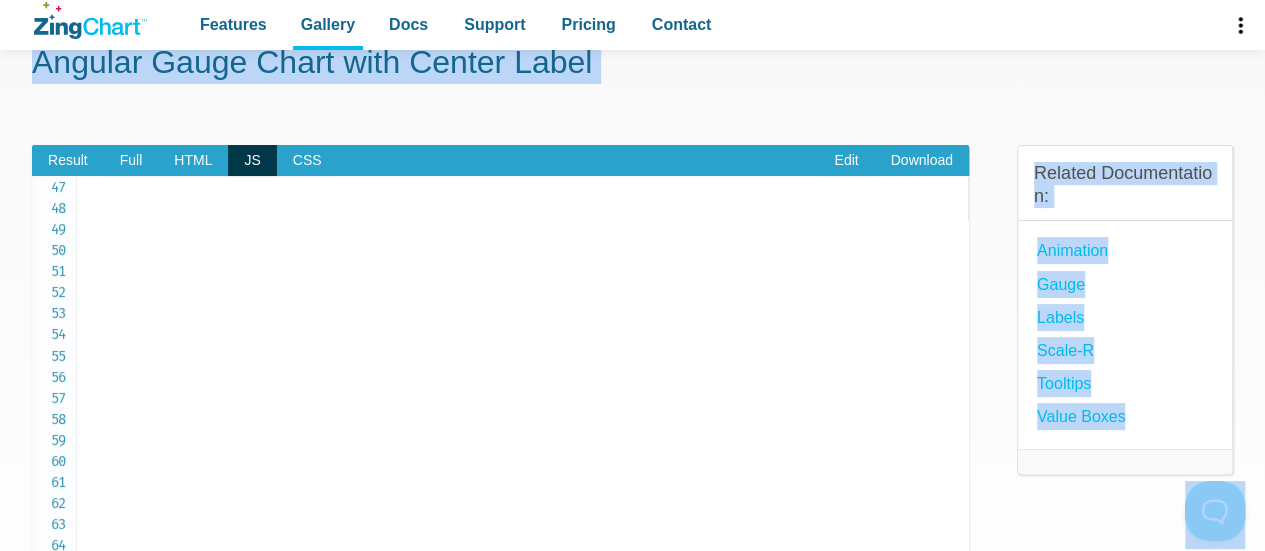 scroll, scrollTop: 1279, scrollLeft: 0, axis: vertical 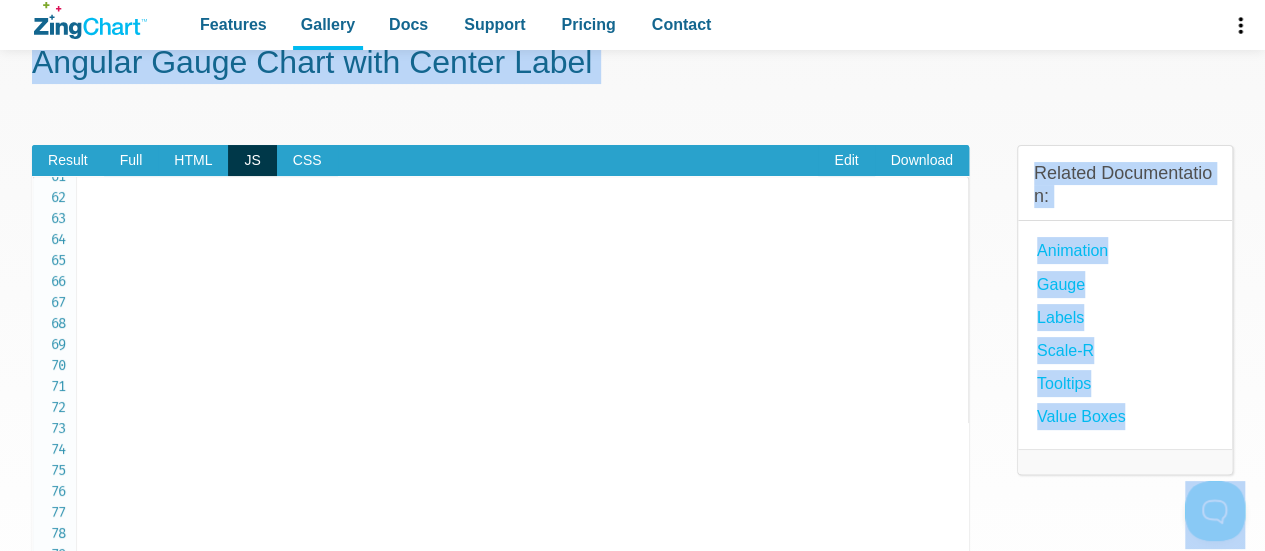 click on "let   feed   =   ( callback )   =>   {
let  tick  =   { } ;
tick . plot0  =  Math . ceil ( 350   +  Math . random ( )   *   500 ) ;
callback ( JSON . stringify ( tick ) ) ;
} ;
let  chartConfig  =   {
type :   'gauge' ,
globals :   {
fontSize :   '25px' ,
} ,
plot :   {
tooltip :   {
borderRadius :   '5px' ,
} ,
valueBox :   {
text :   '%v' ,   // default
fontSize :   '35px' ,
placement :   'center' ,
rules :   [
{
text :   '%v<br>EXCELLENT' ,
rule :   '%v >= 700' ,
} ,
{
text :   '%v<br>Good' ,
rule :   '%v < 700 && %v > 640' ,
} ,
{
text :   '%v<br>Fair' ,
rule :   '%v < 640 && %v > 580' ,
} ,
{
text :   '%v<br>Bad' ,
rule :   '%v <  580' ,
} ,
] ,
} ,
size :   '100%' ,
} ,
plotarea :   {
marginTop :   '80px' ,
} ,
scaleR" at bounding box center [527, -633] 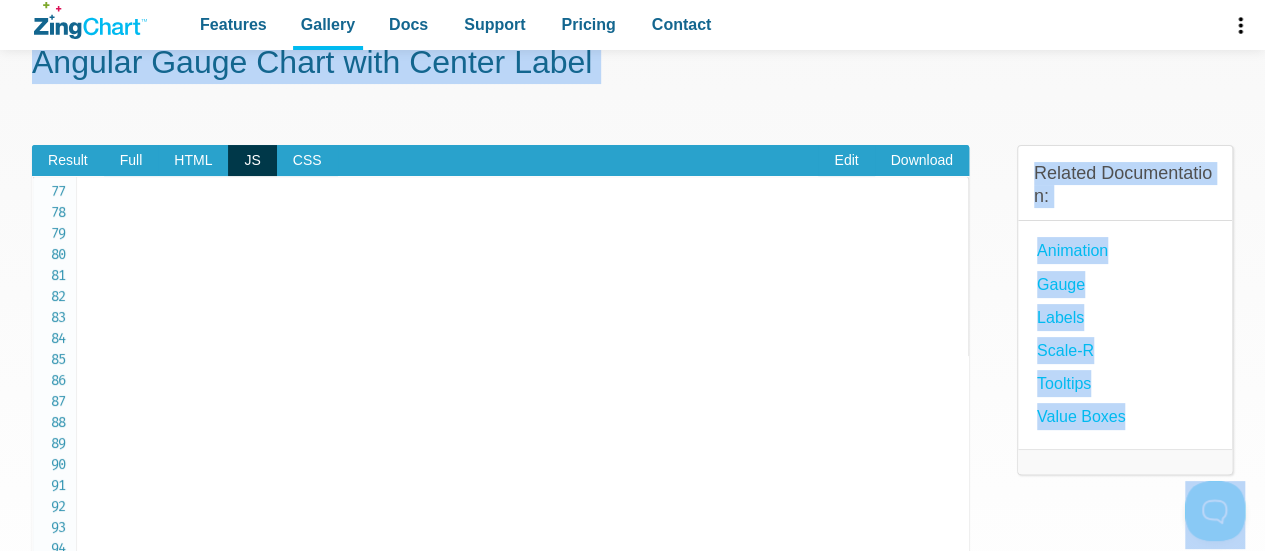 scroll, scrollTop: 1879, scrollLeft: 0, axis: vertical 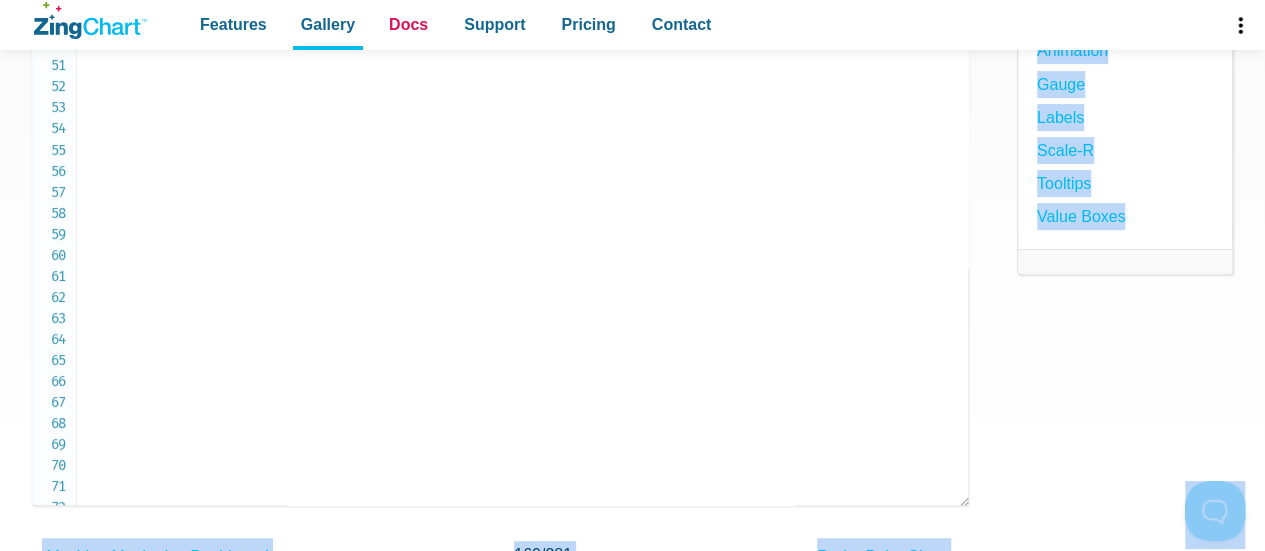 click on "Docs" at bounding box center (408, 24) 